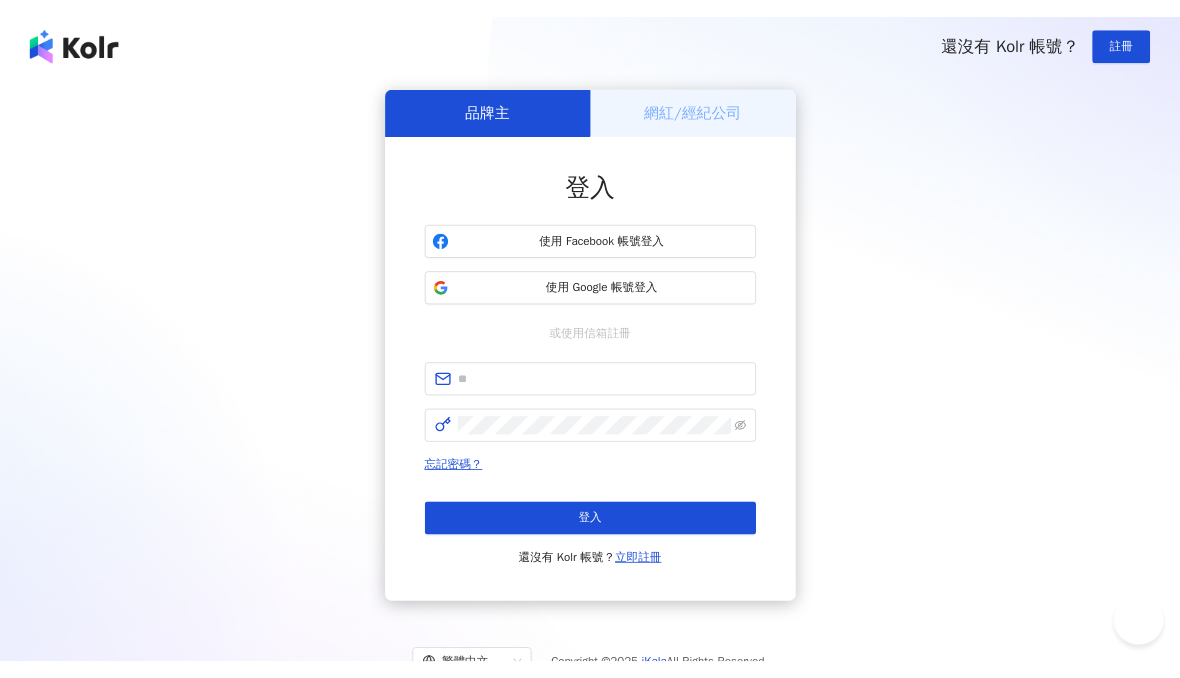 scroll, scrollTop: 0, scrollLeft: 0, axis: both 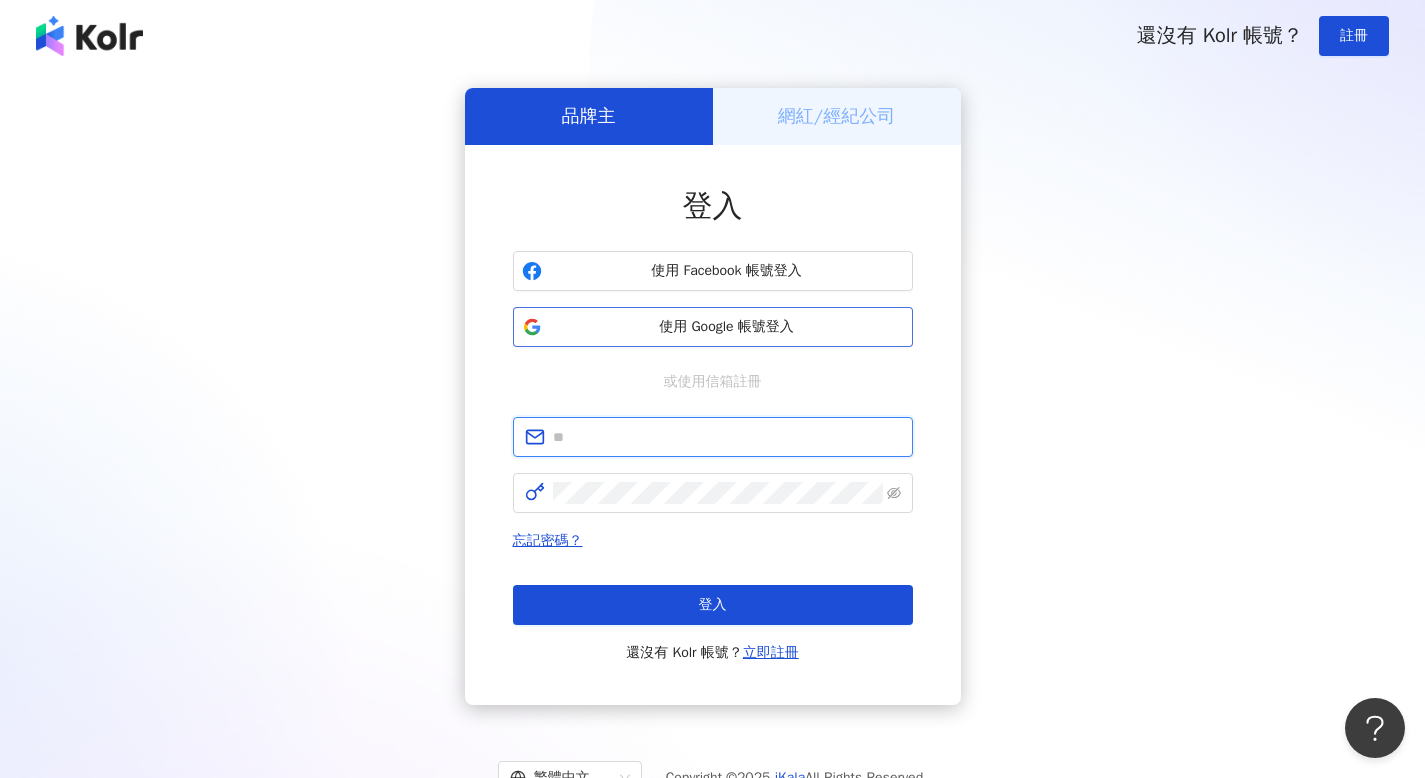 type on "**********" 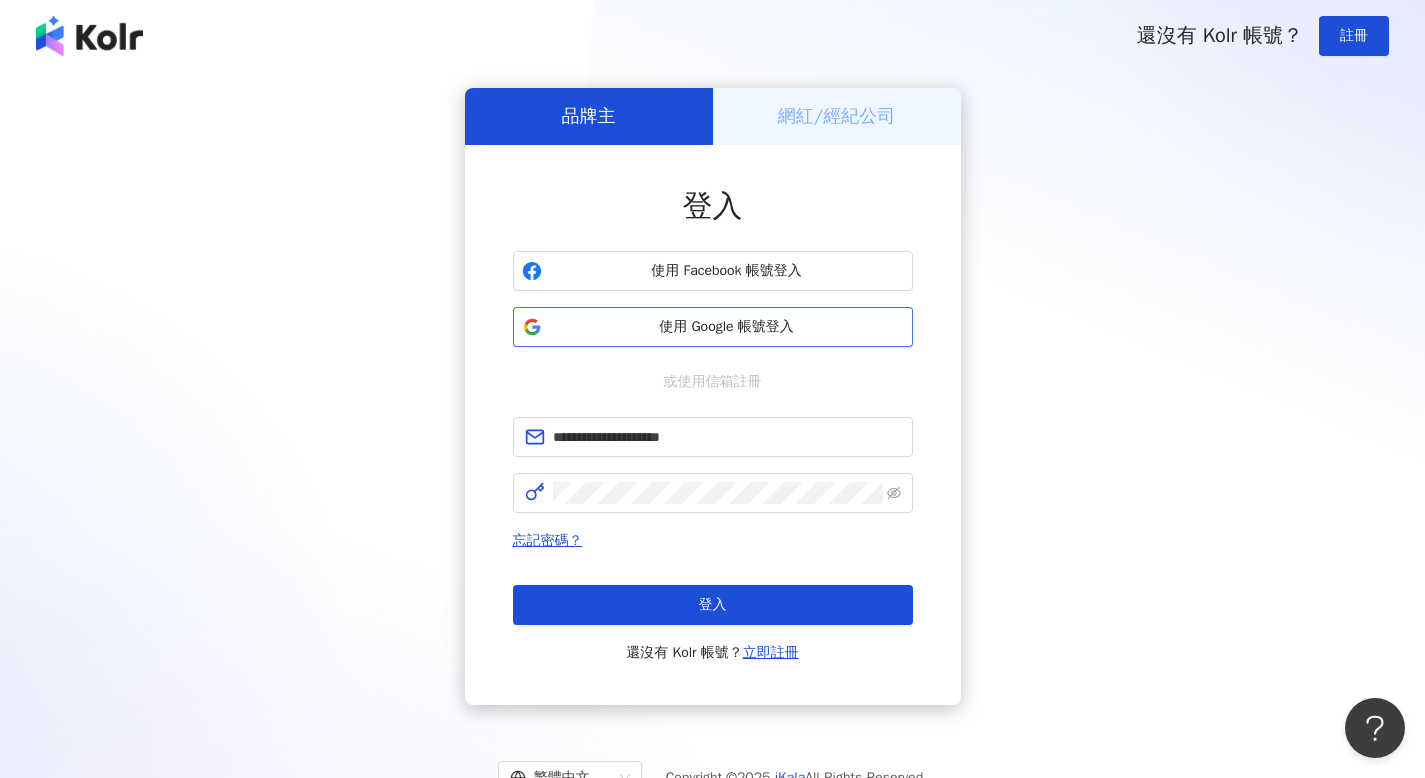 click on "使用 Google 帳號登入" at bounding box center [727, 327] 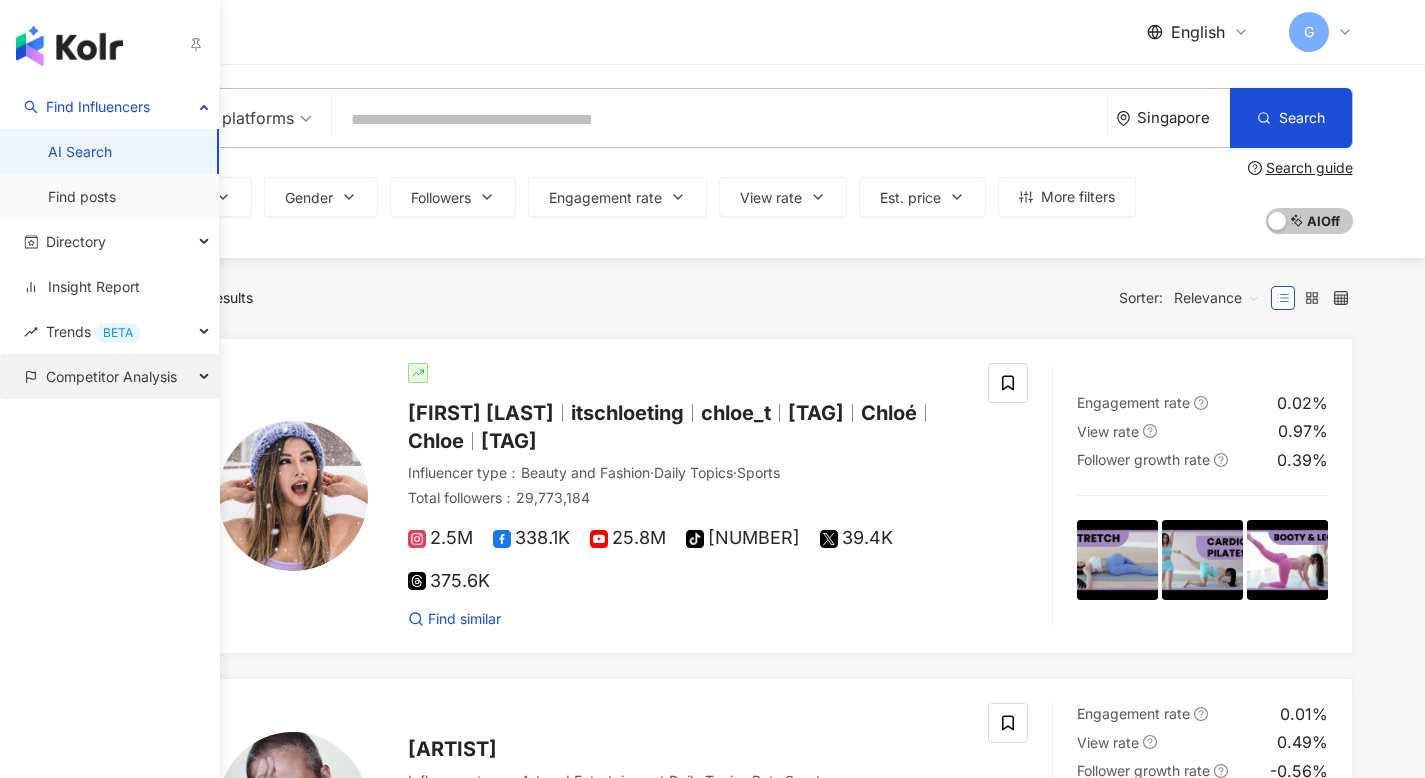 click on "Competitor Analysis" at bounding box center [111, 376] 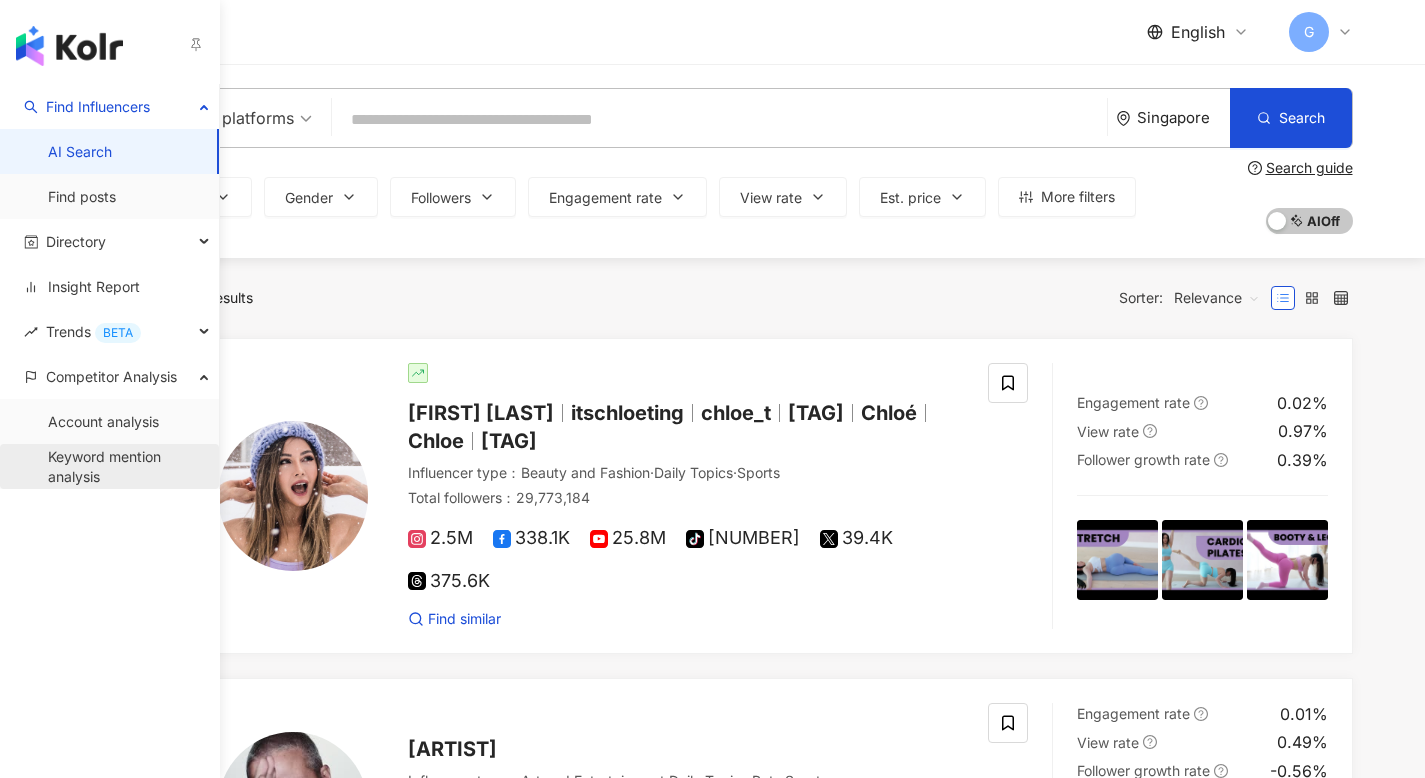 click on "Keyword mention analysis" at bounding box center (125, 466) 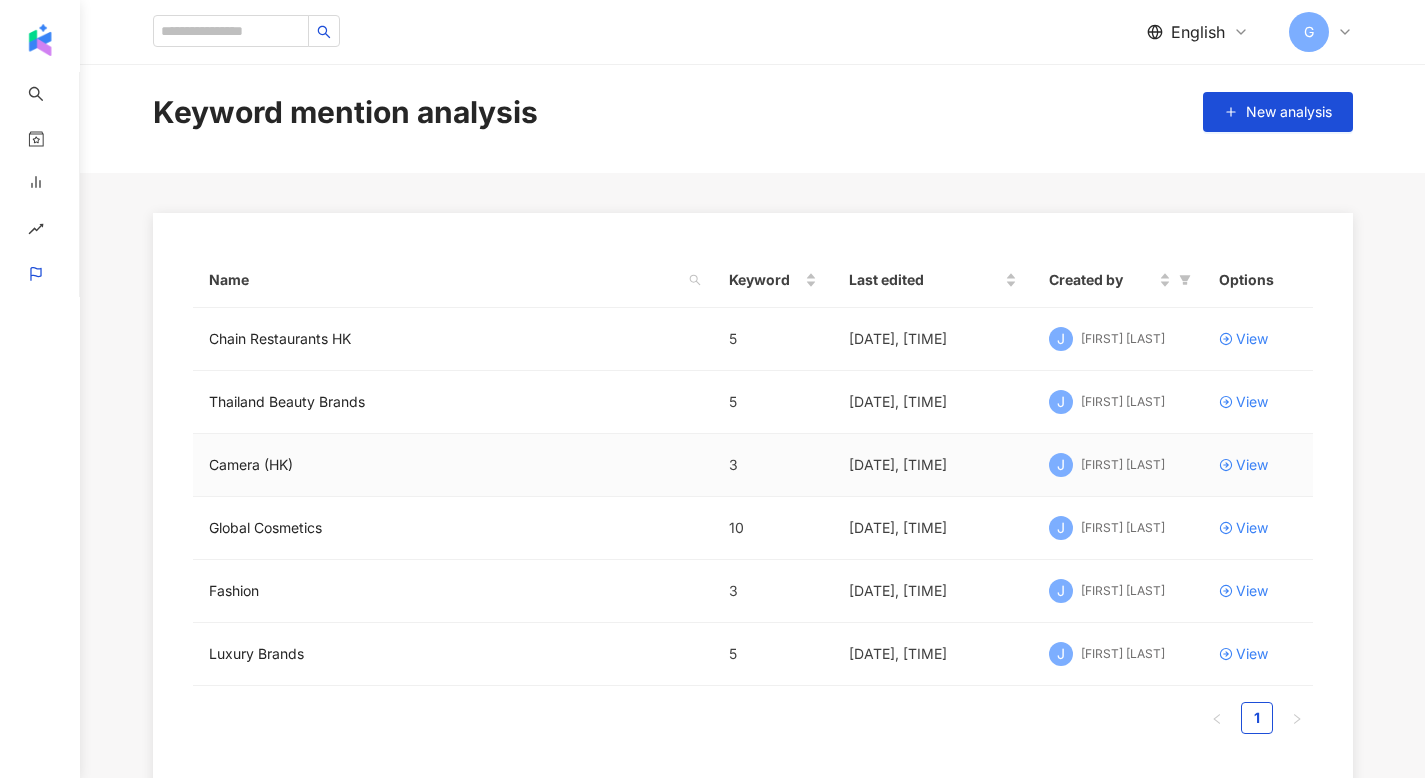 scroll, scrollTop: 0, scrollLeft: 0, axis: both 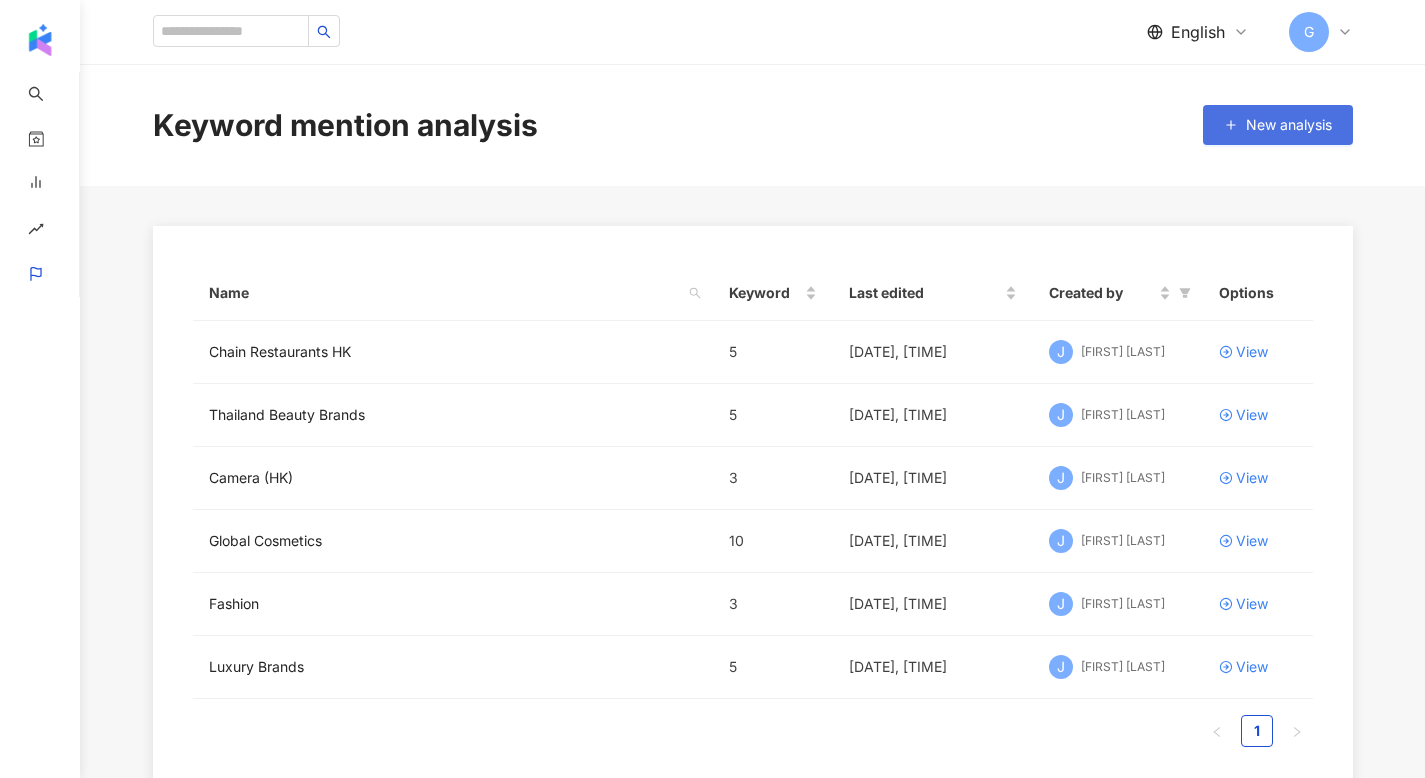 click 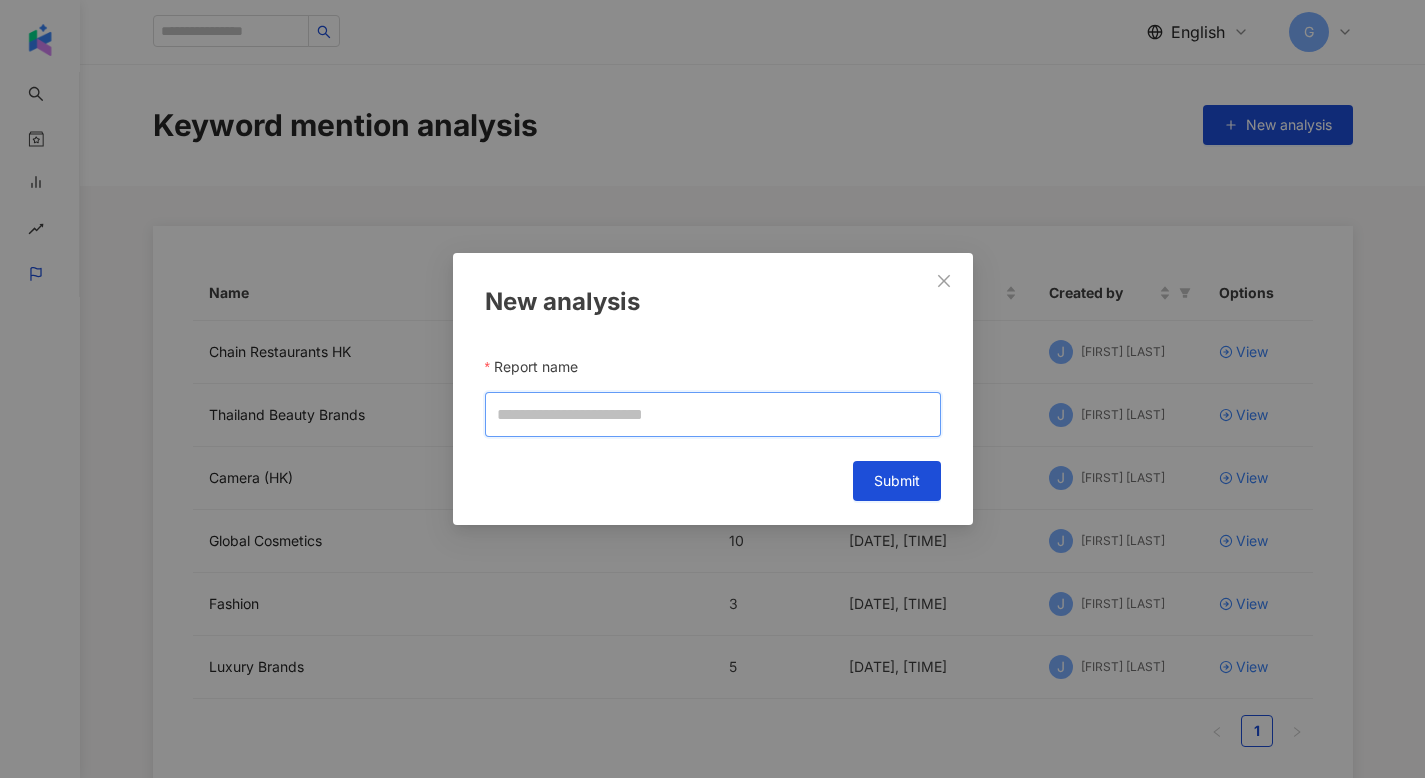 click on "Report name" at bounding box center [713, 414] 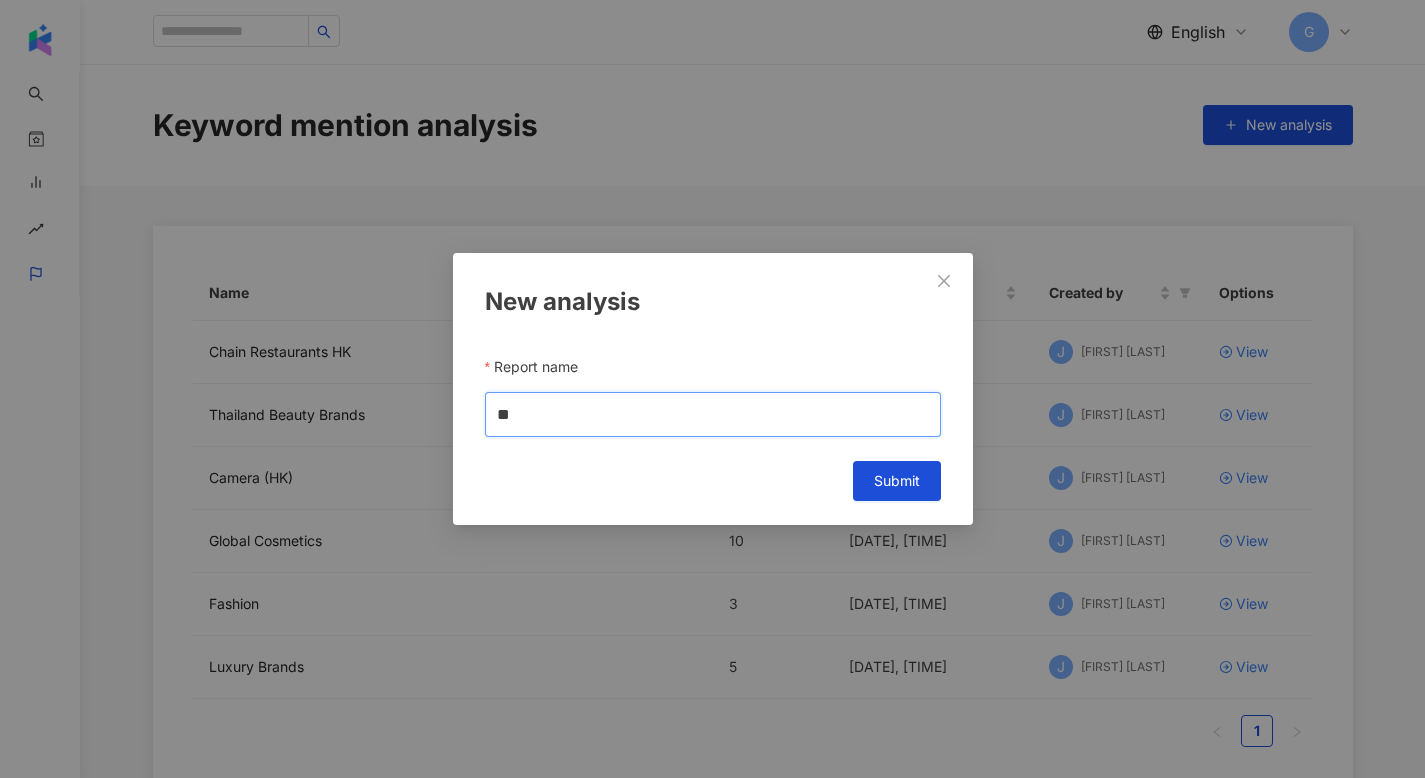 type on "*" 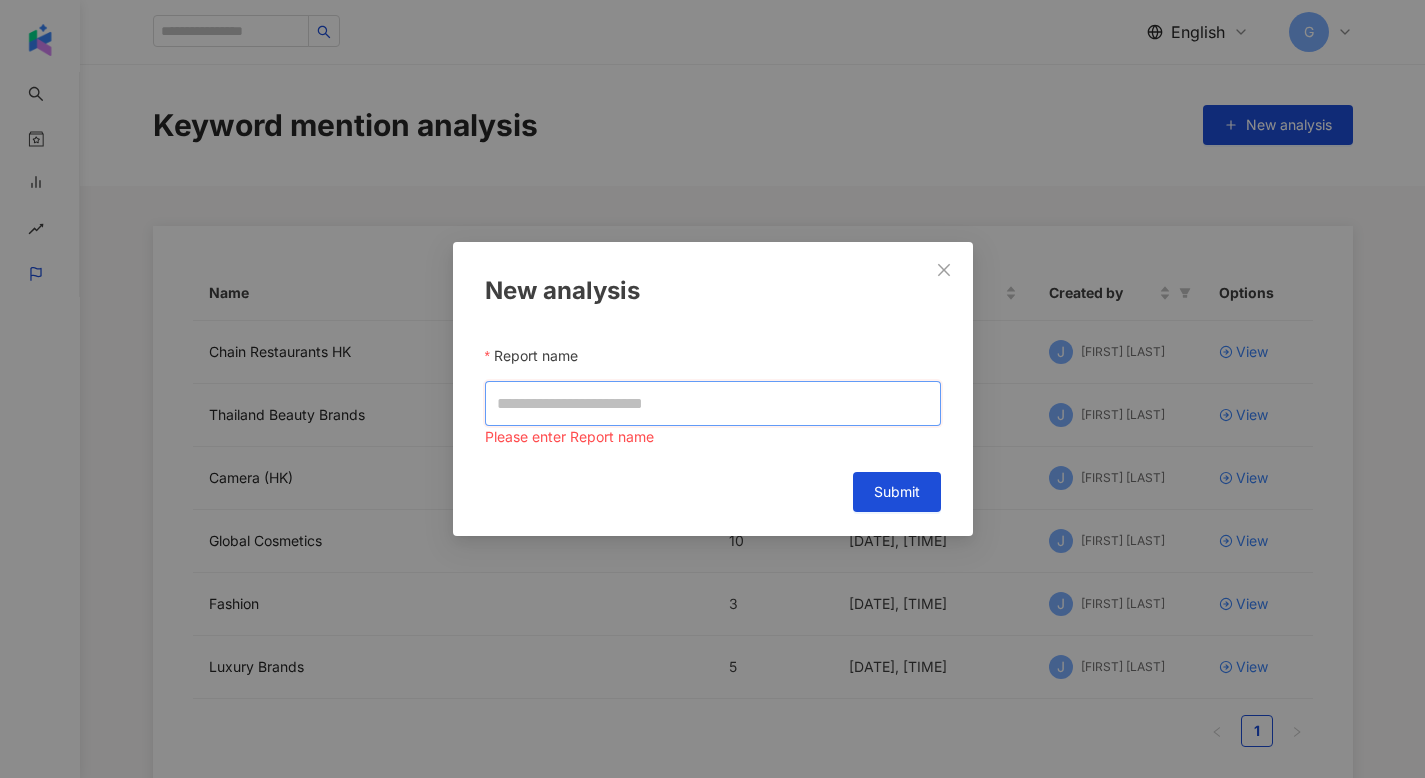 click on "Report name" at bounding box center [713, 403] 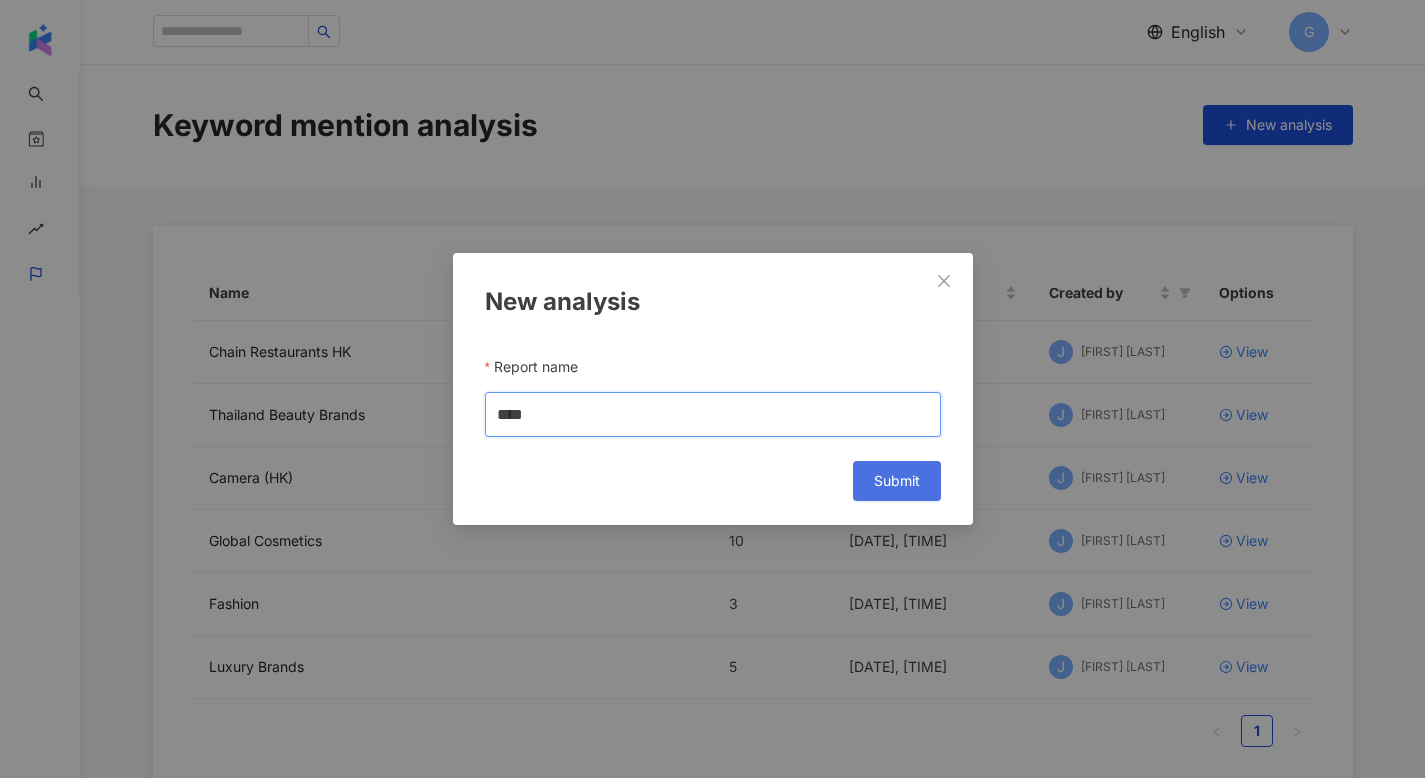 type on "****" 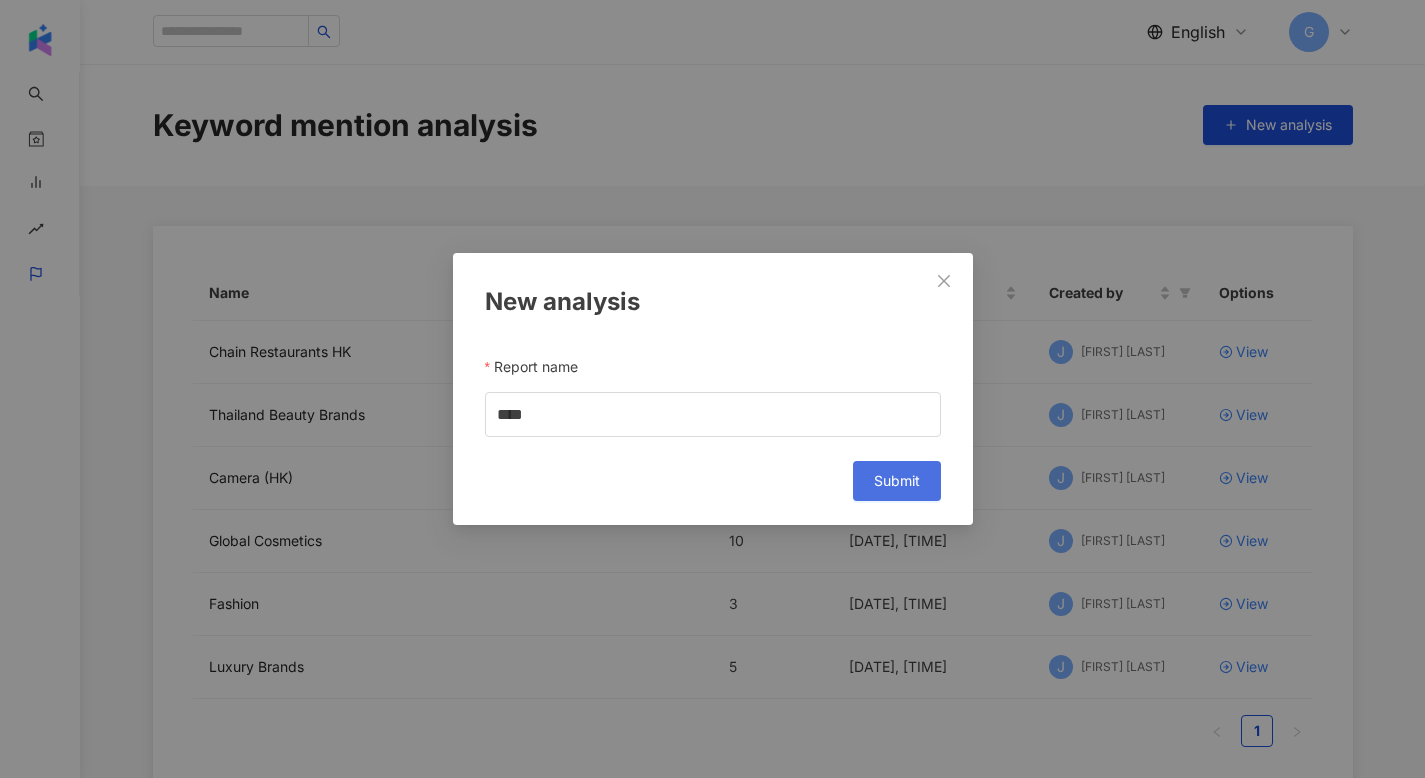 click on "Submit" at bounding box center (897, 481) 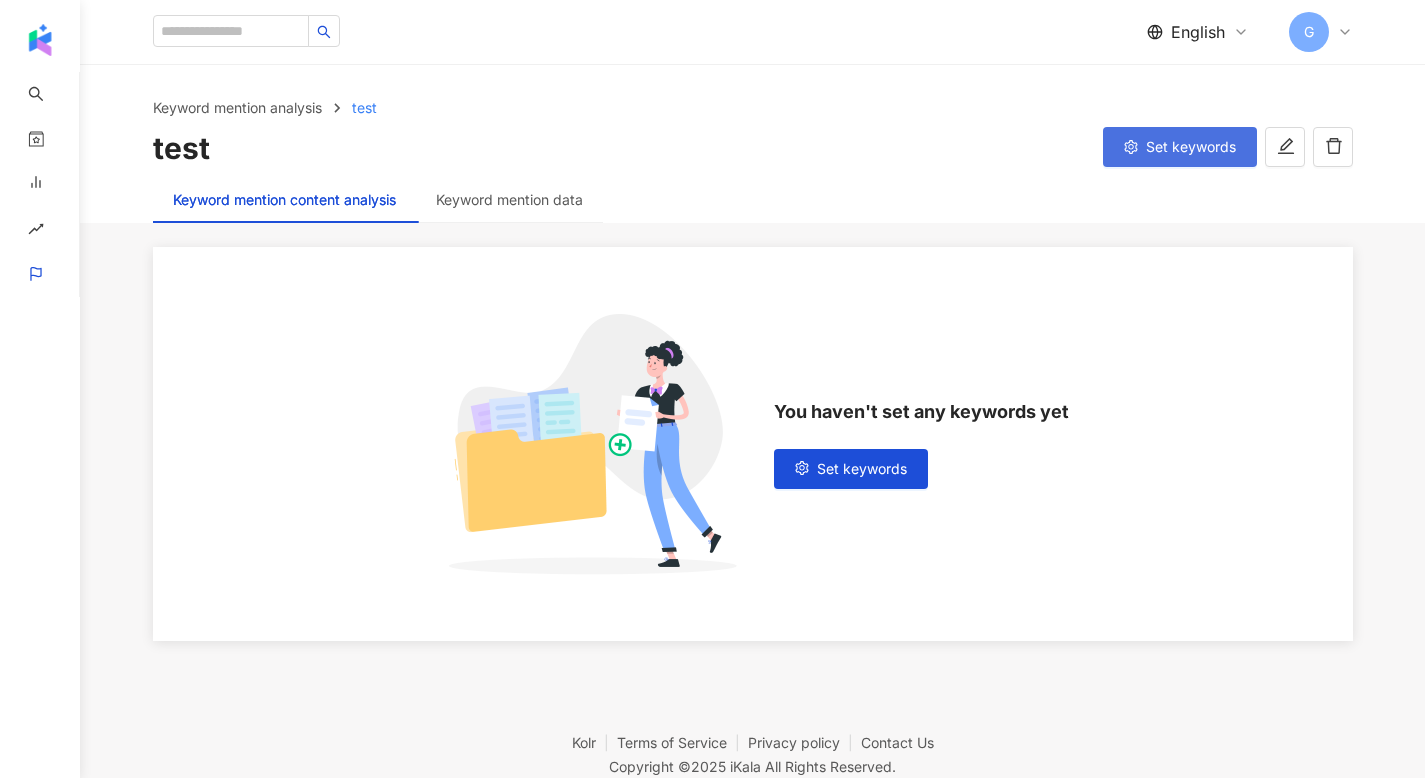 click on "Set keywords" at bounding box center [1180, 147] 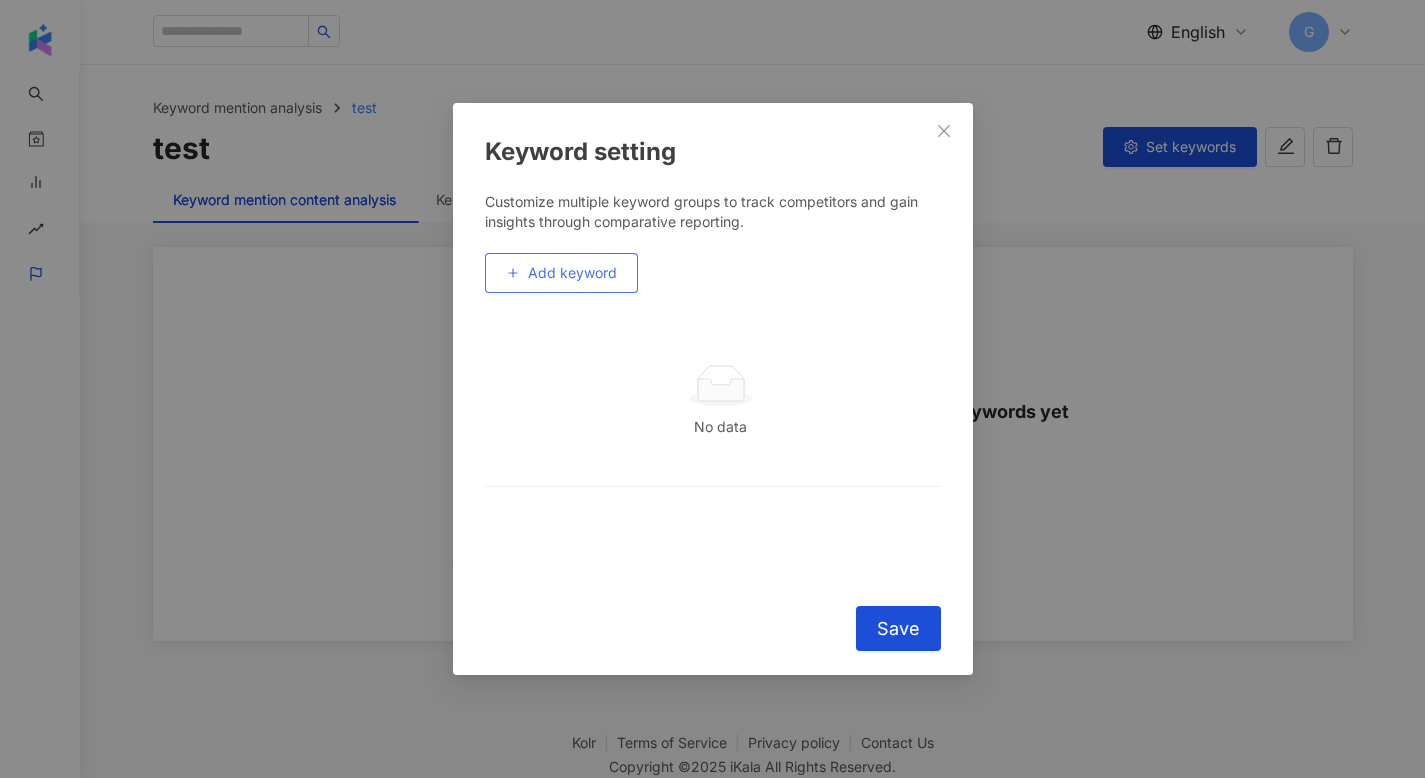 click on "Add keyword" at bounding box center (572, 273) 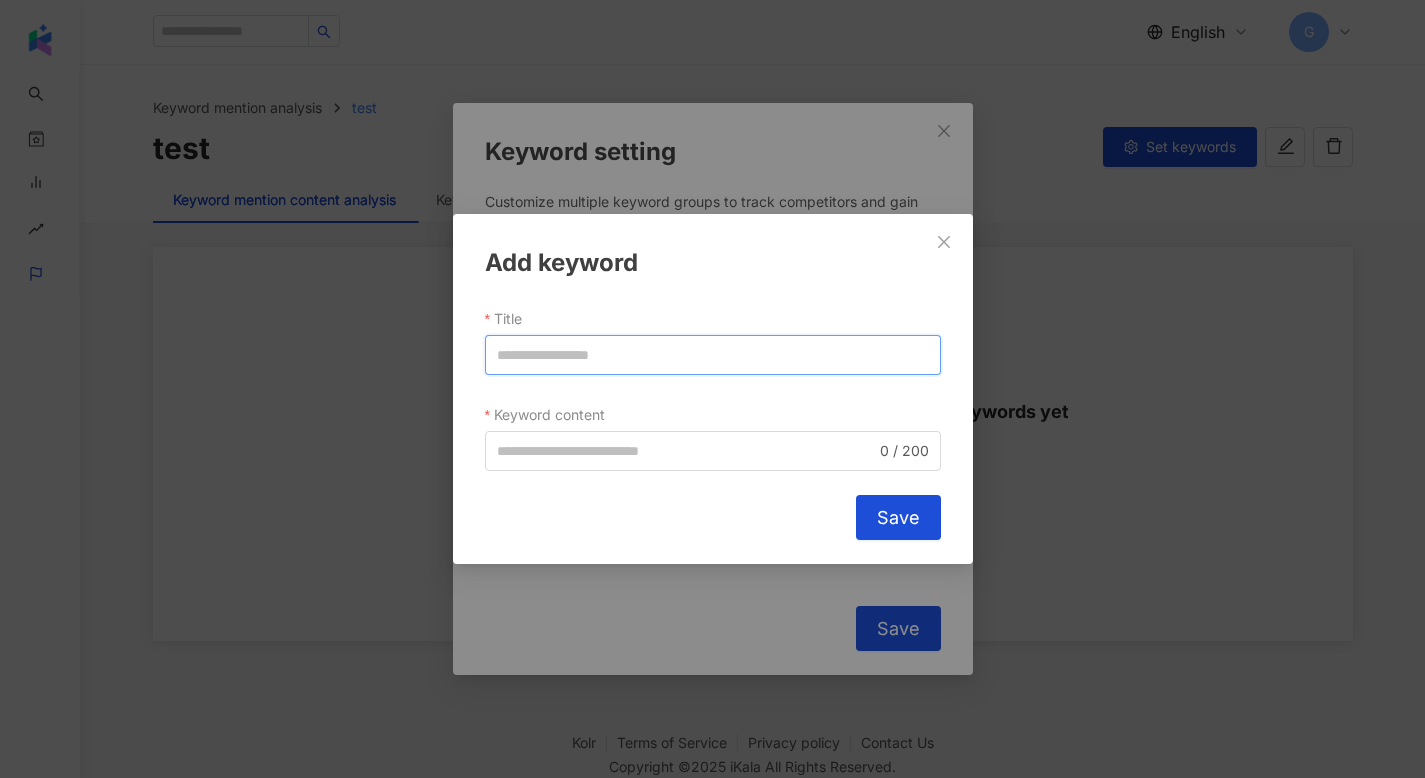click on "Title" at bounding box center (713, 355) 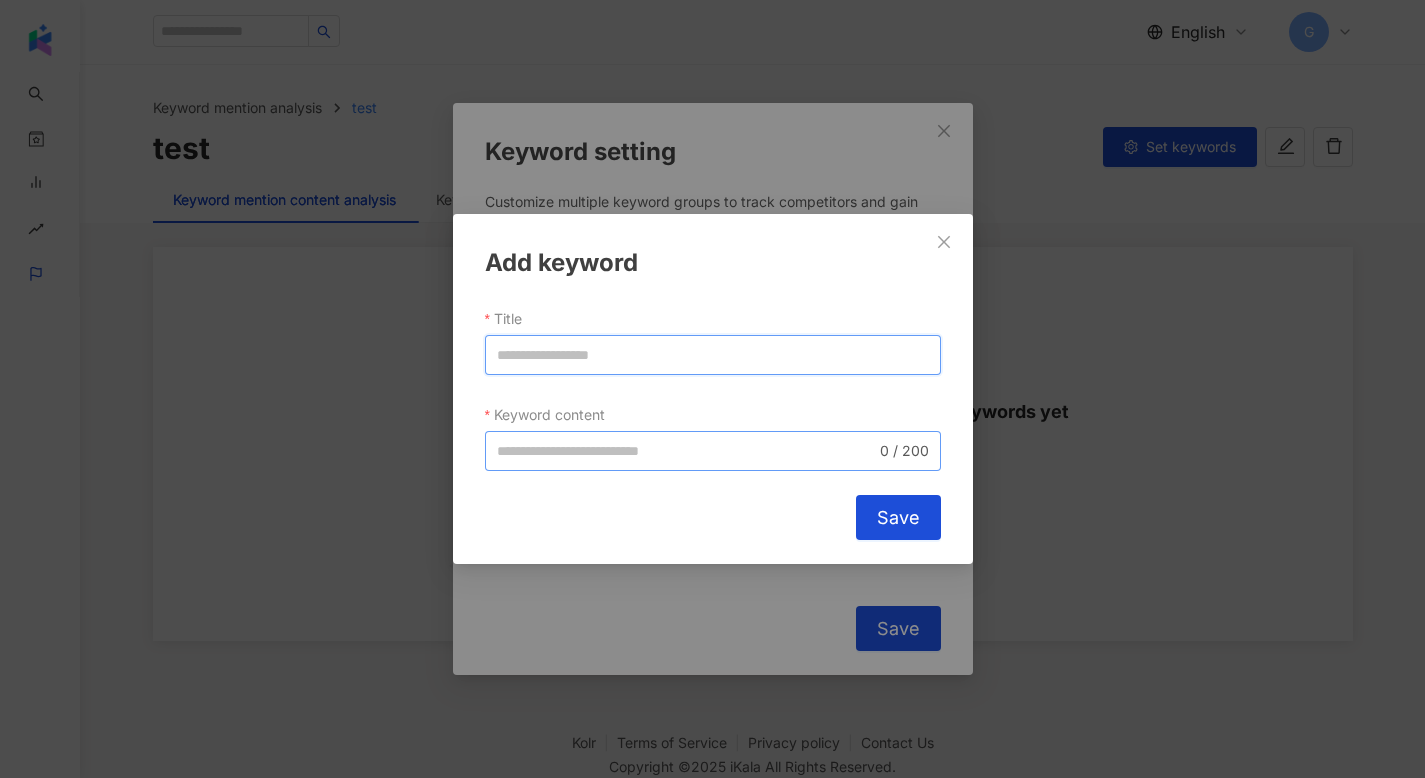 paste on "****" 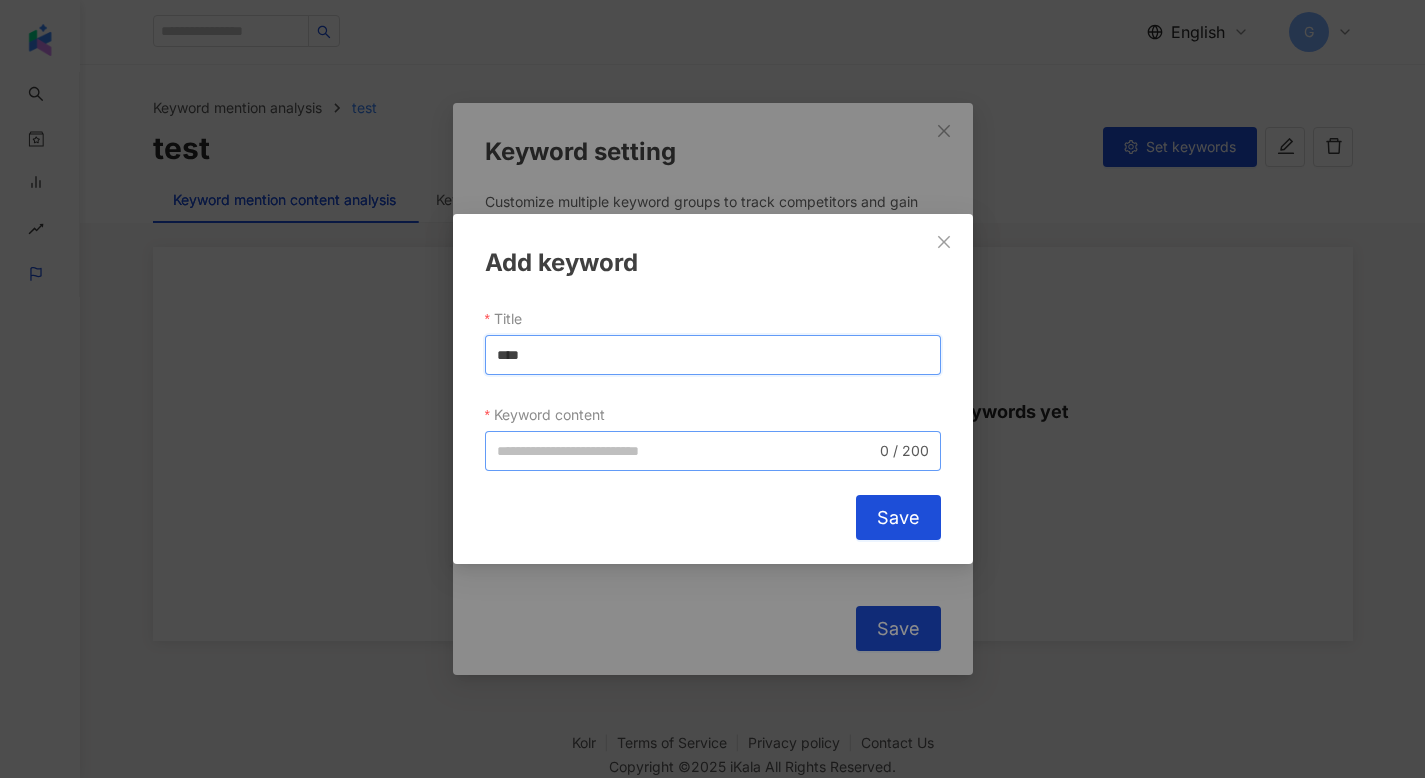 type on "****" 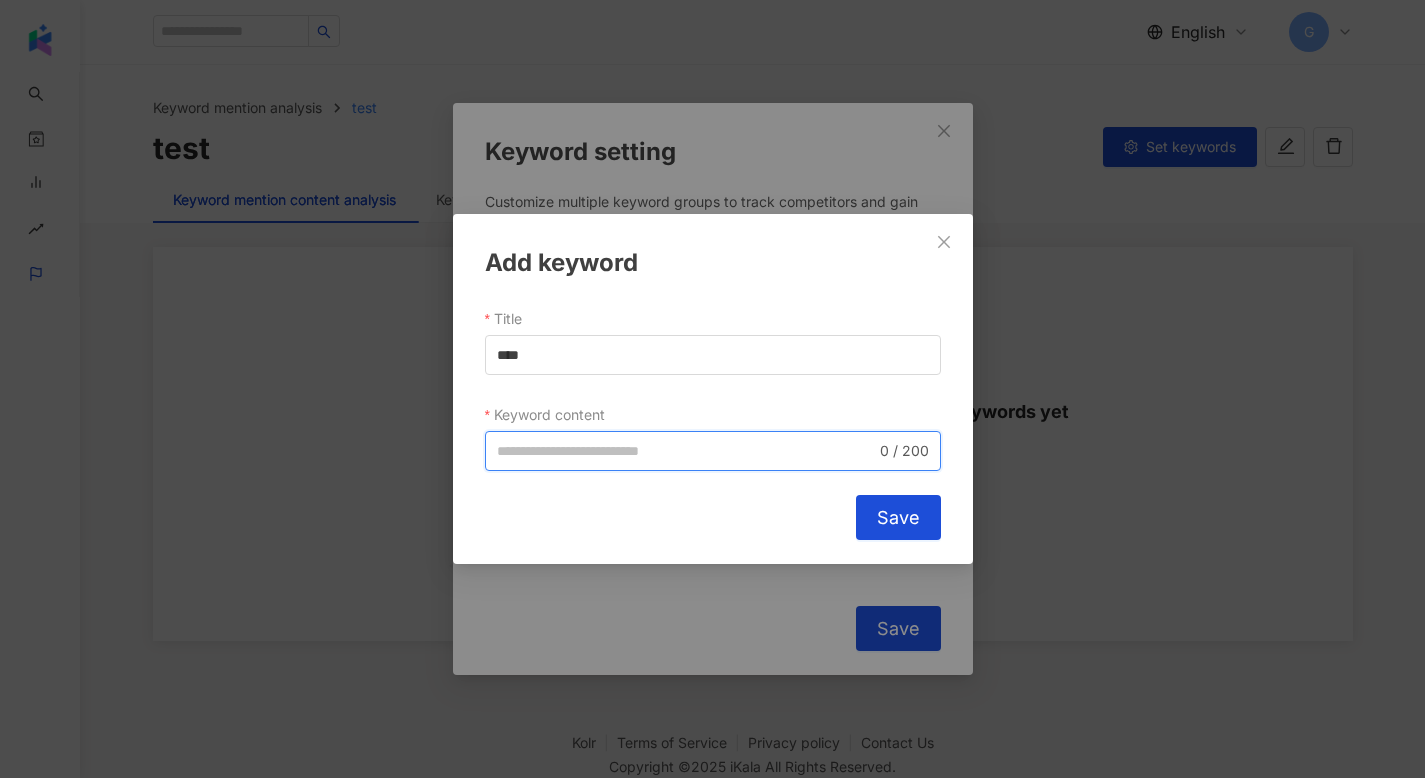 click on "Keyword content" at bounding box center [686, 451] 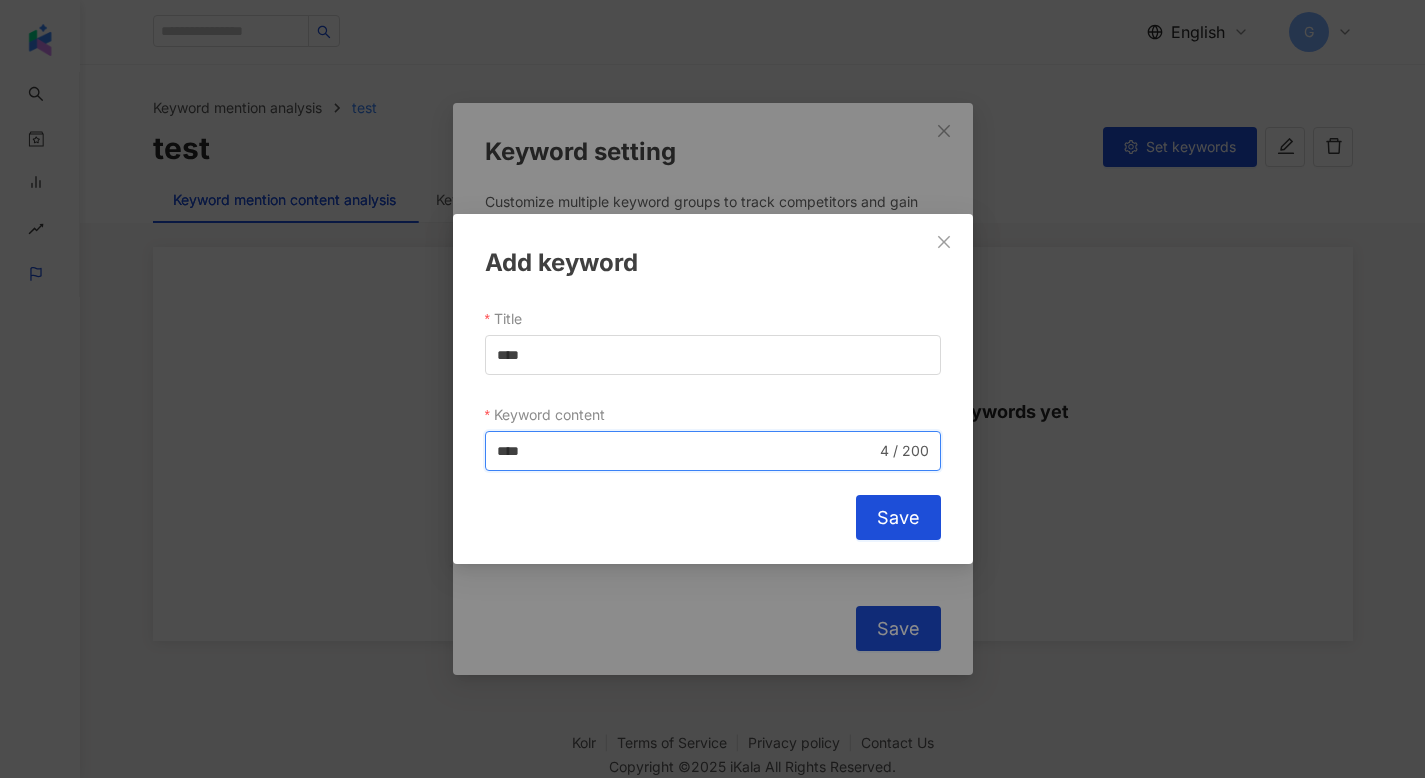 type on "****" 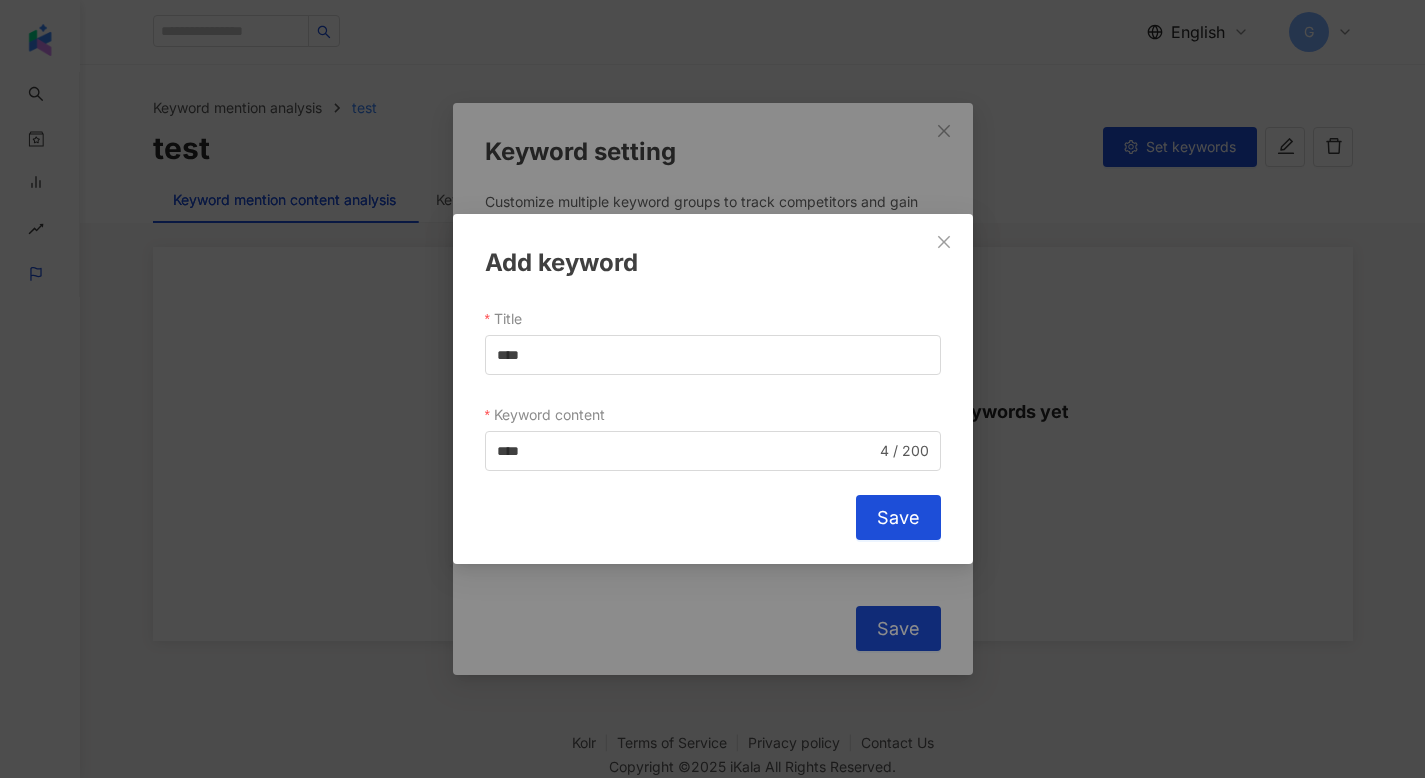 click on "Save" at bounding box center (898, 517) 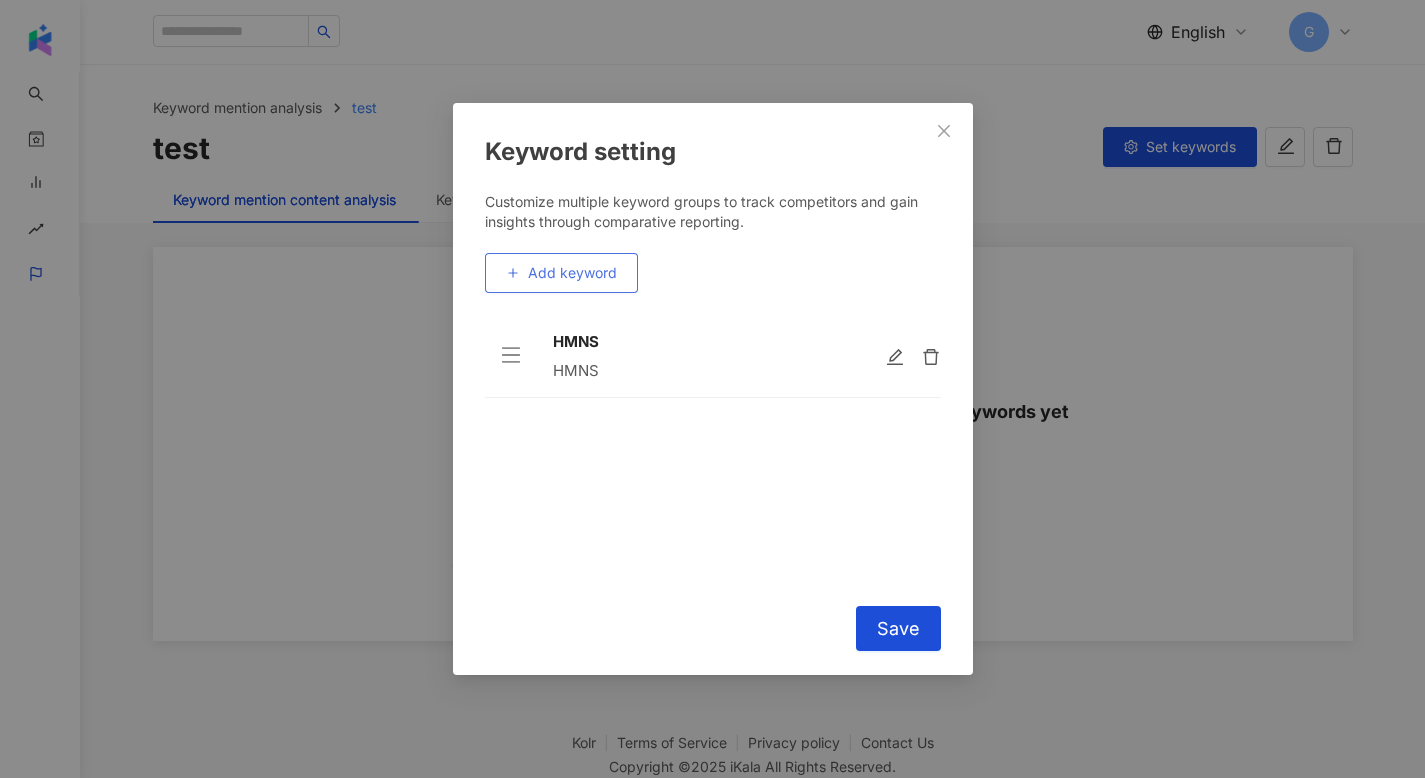 click on "Add keyword" at bounding box center (572, 273) 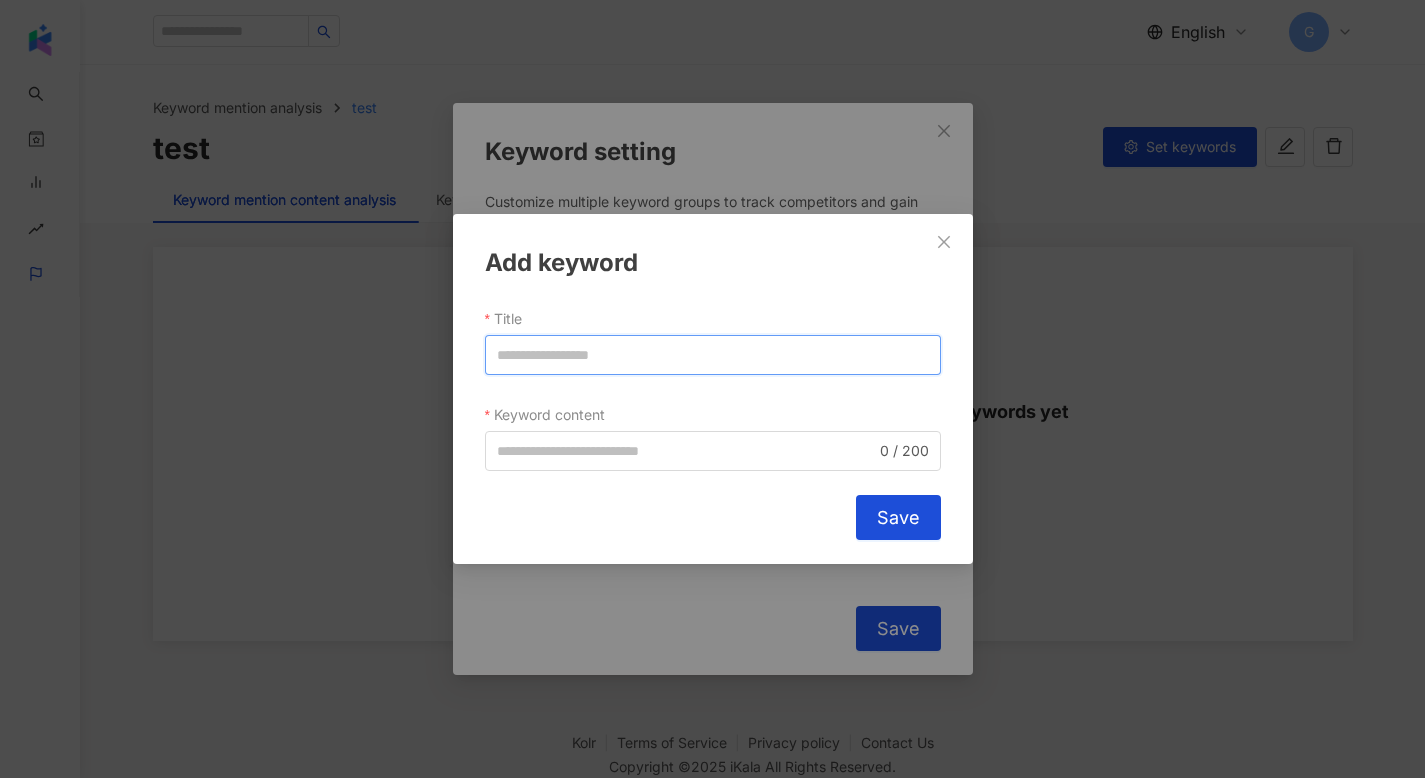 click on "Title" at bounding box center [713, 355] 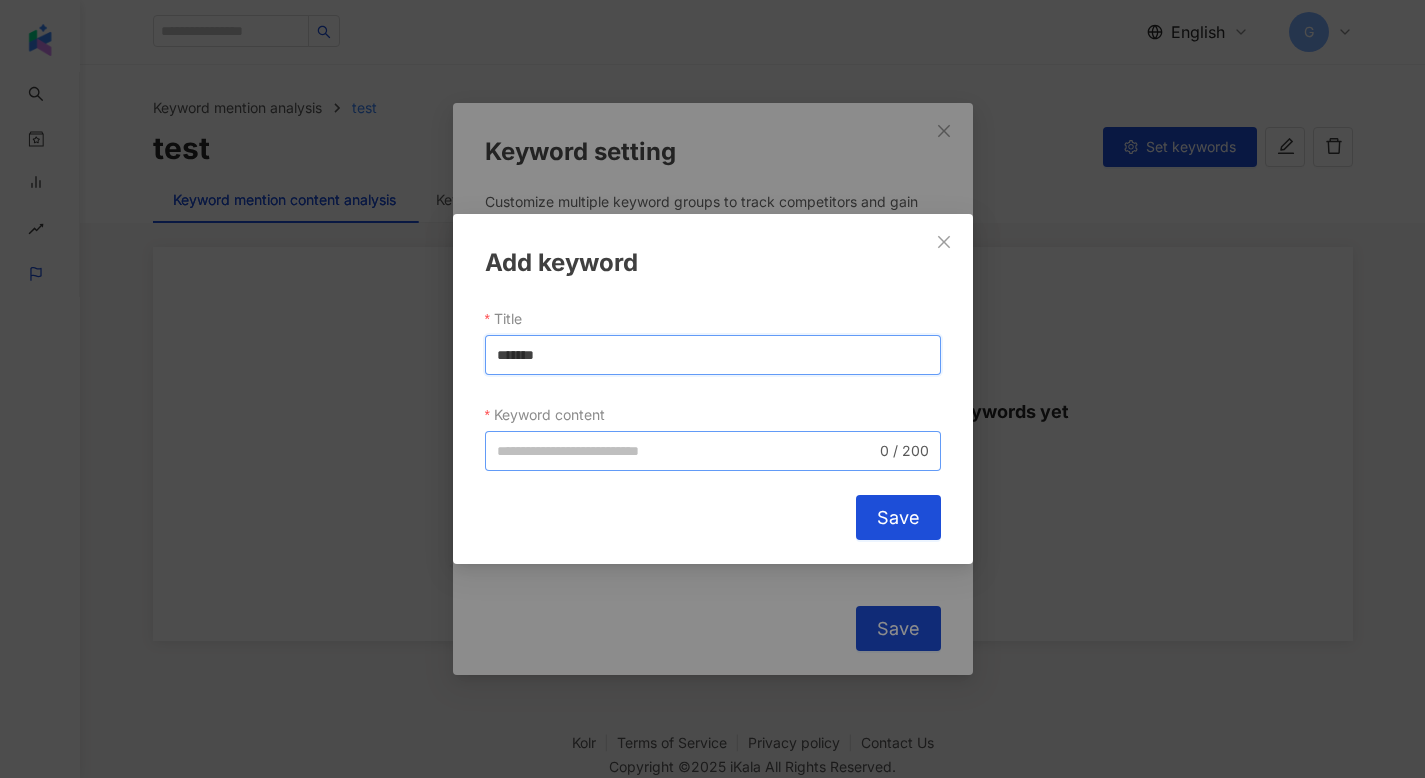 type on "*******" 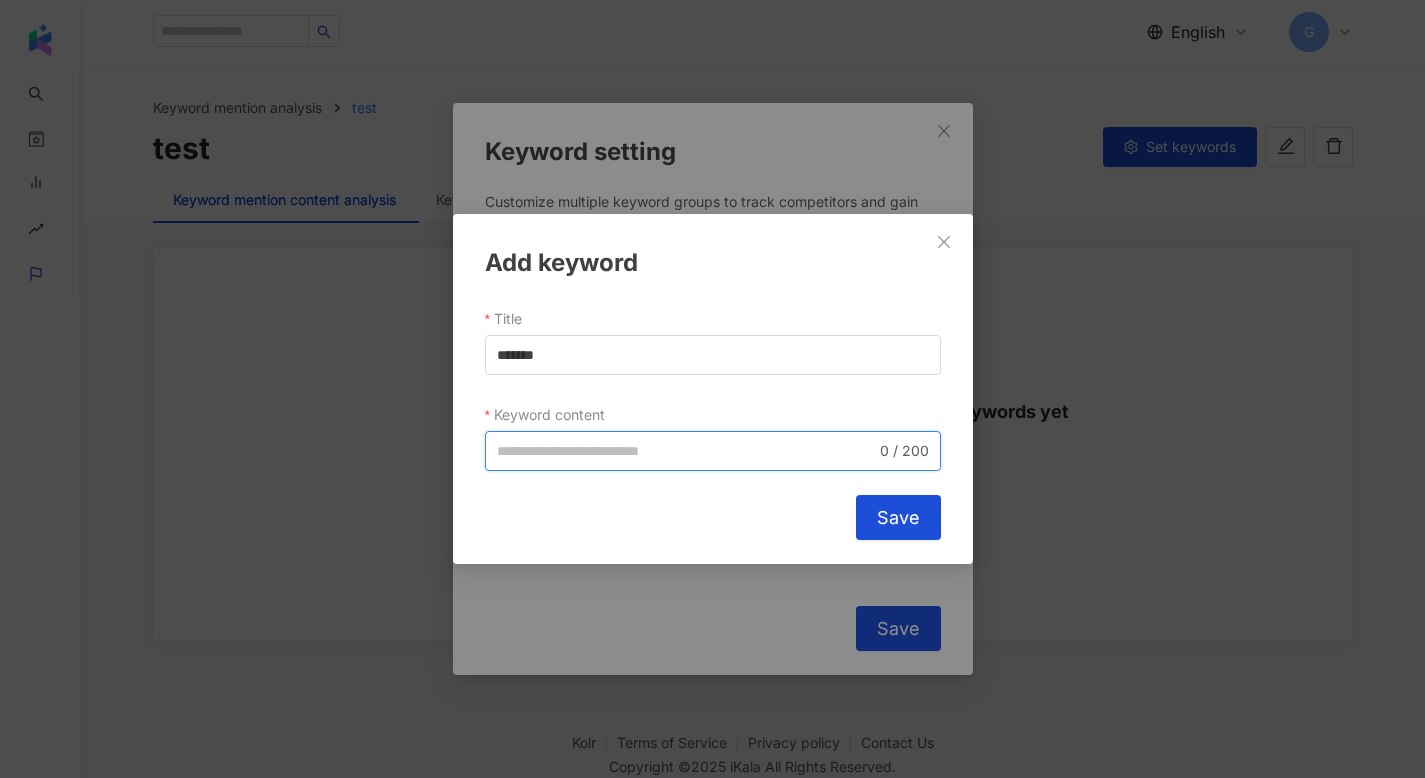 click on "Keyword content" at bounding box center [686, 451] 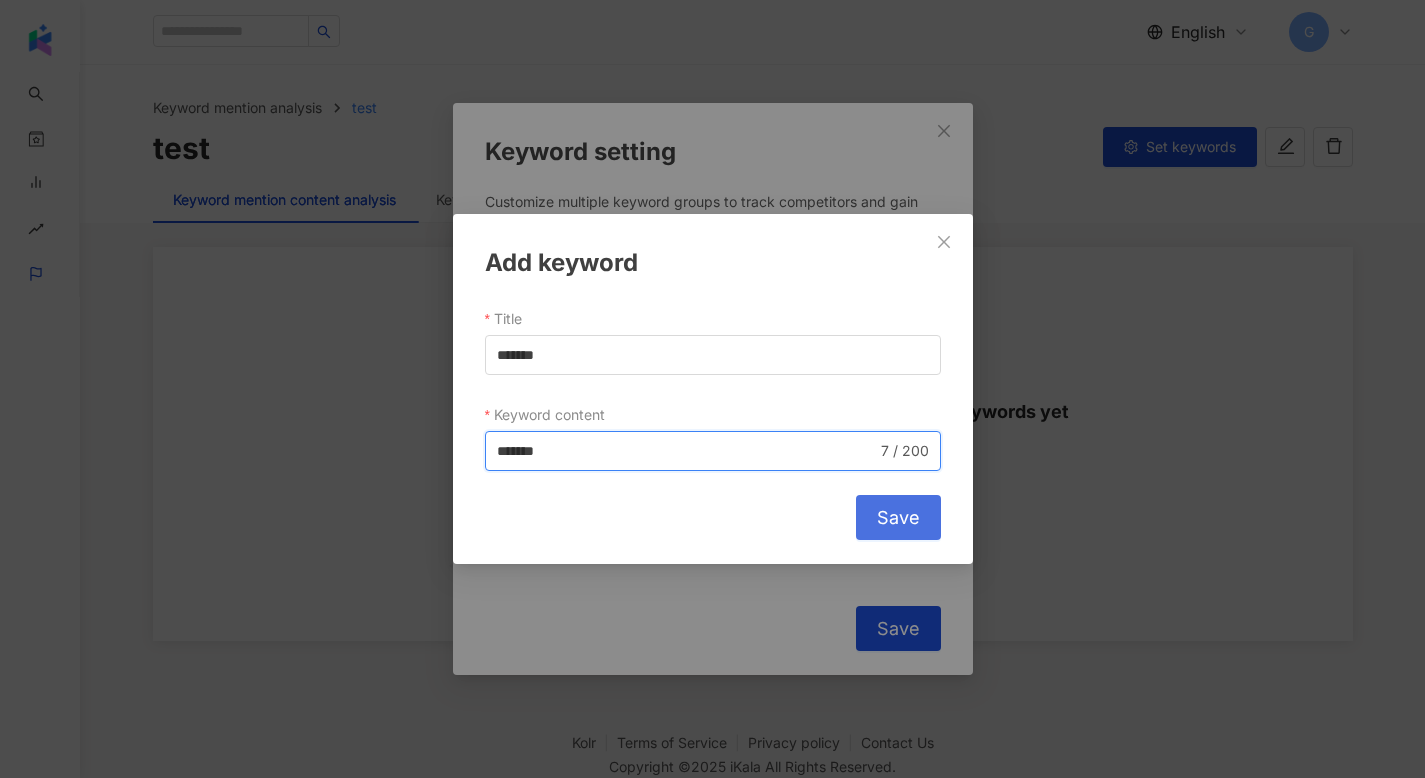 type on "*******" 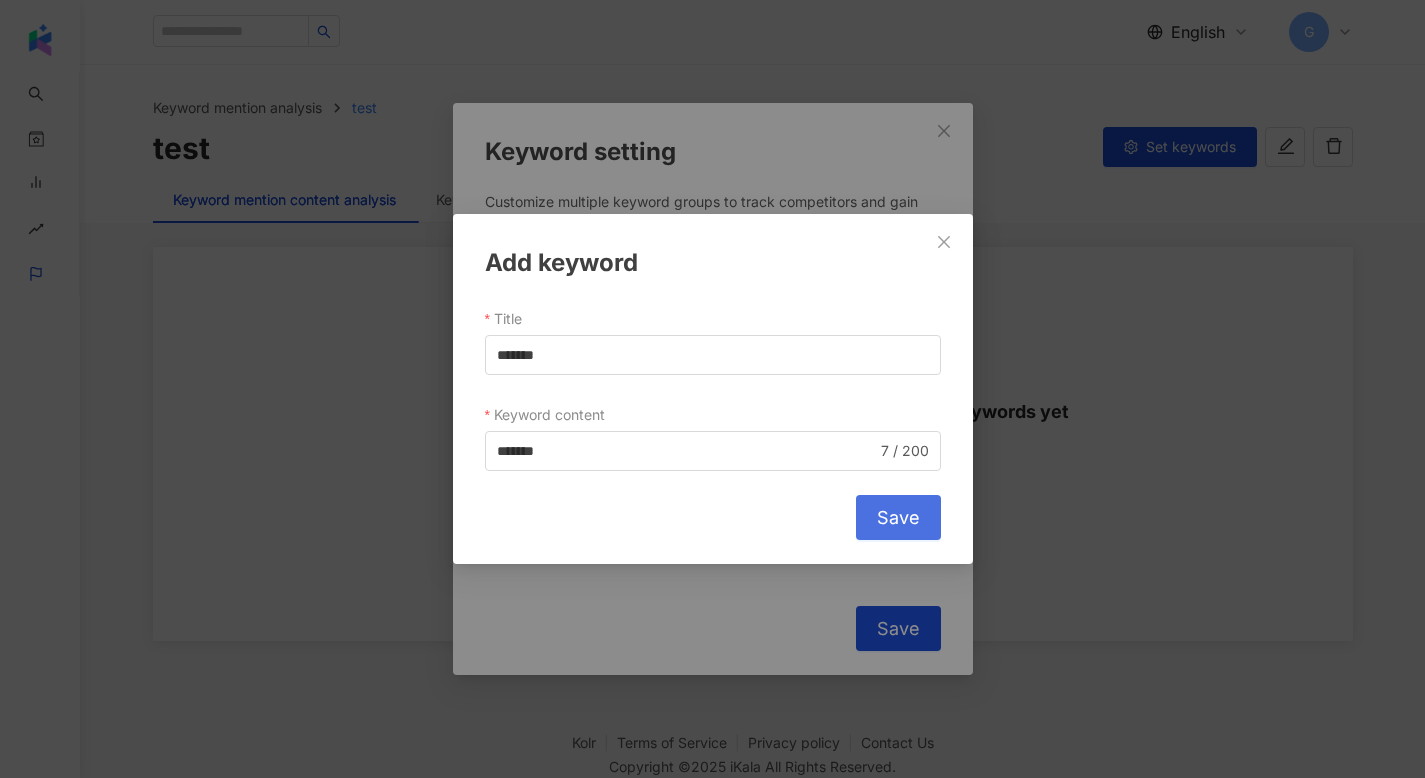 click on "Save" at bounding box center (898, 517) 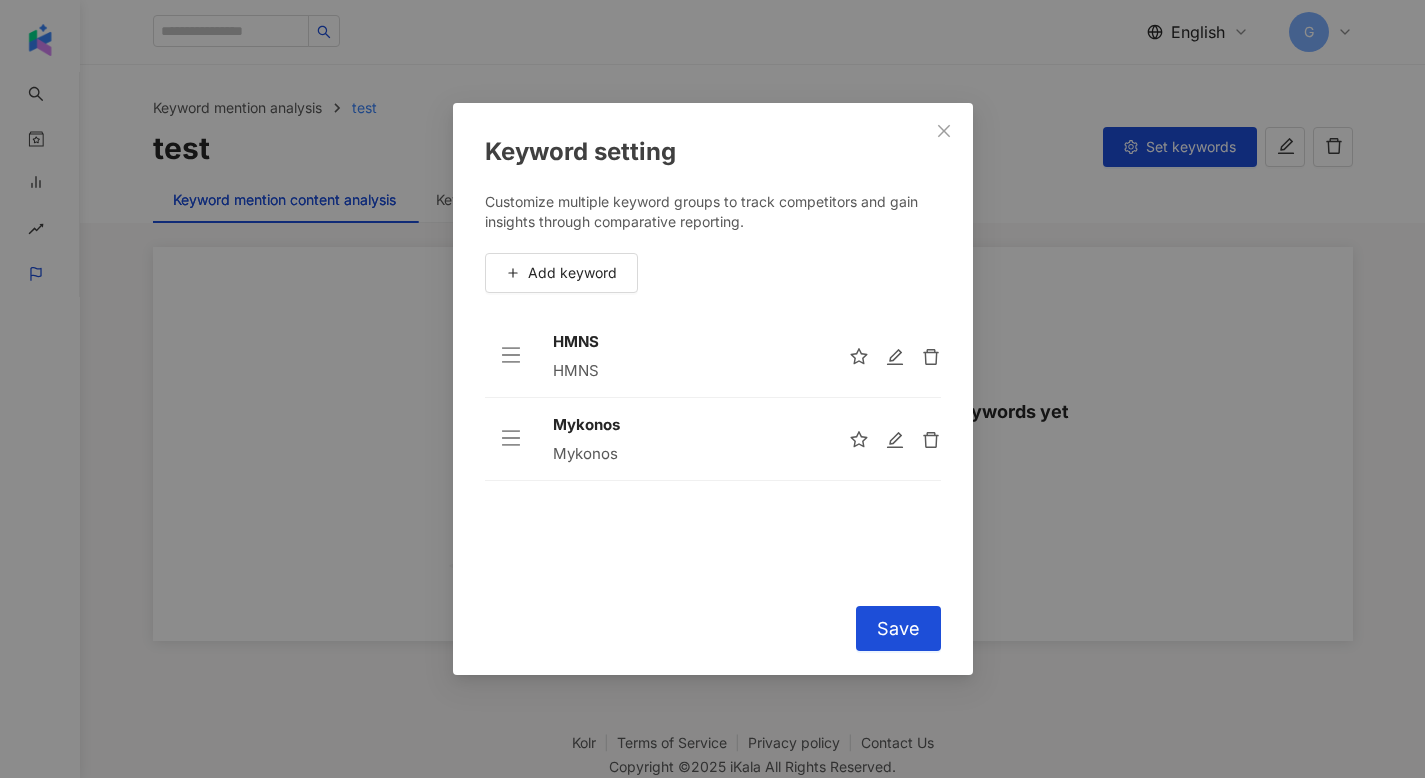click on "Keyword setting Customize multiple keyword groups to track competitors and gain insights through comparative reporting. Add keyword [TAG] [TAG]
To pick up a draggable item, press the space bar.
While dragging, use the arrow keys to move the item.
Press space again to drop the item in its new position, or press escape to cancel.
Cancel Save" at bounding box center [713, 389] 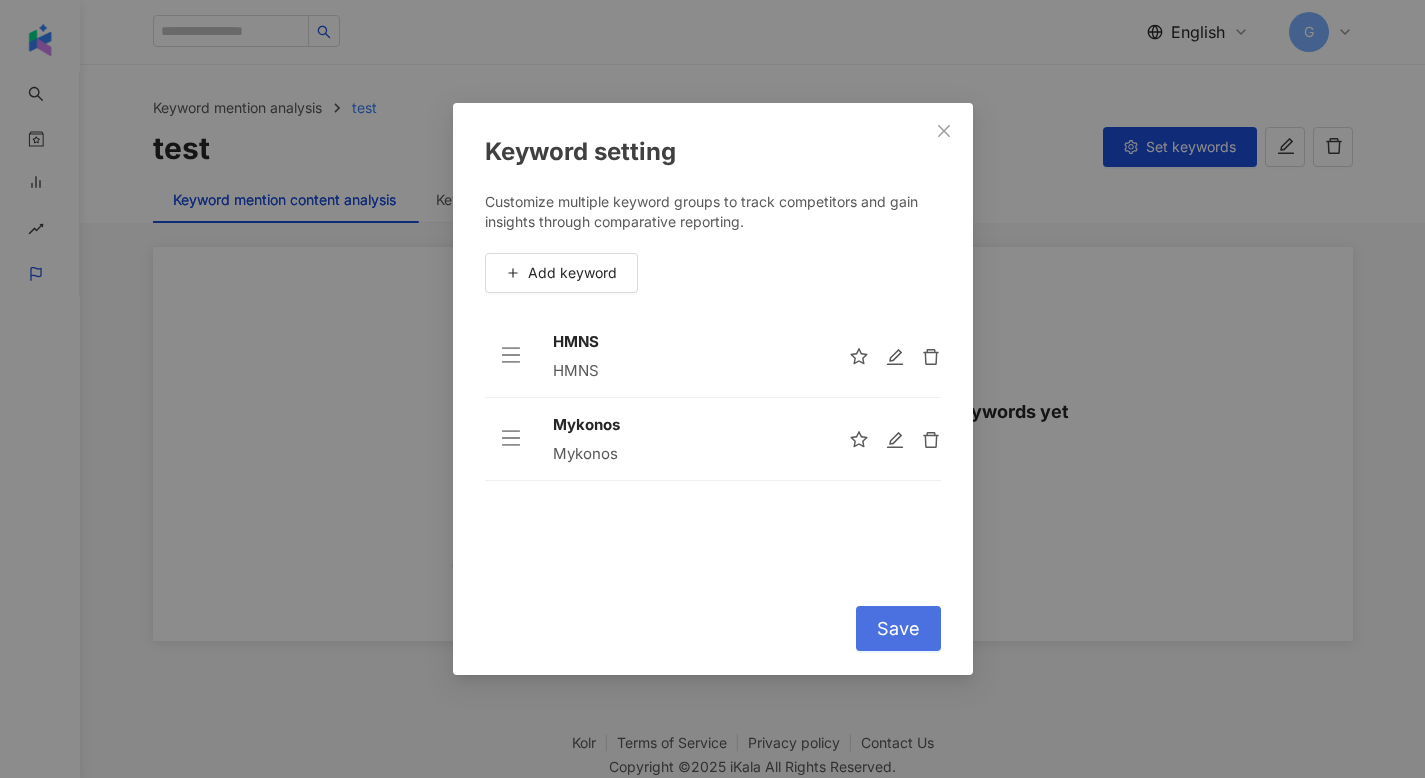 click on "Save" at bounding box center (898, 628) 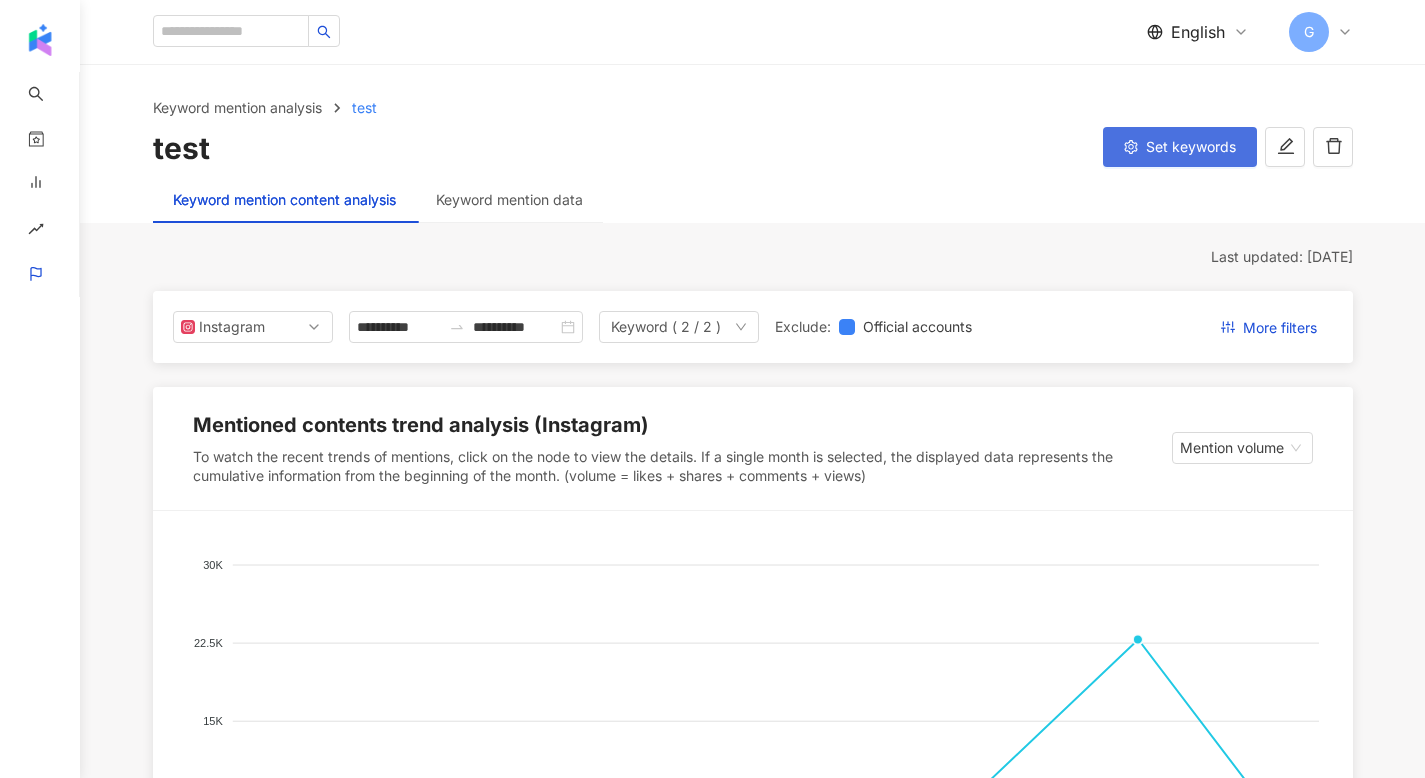click on "Set keywords" at bounding box center [1180, 147] 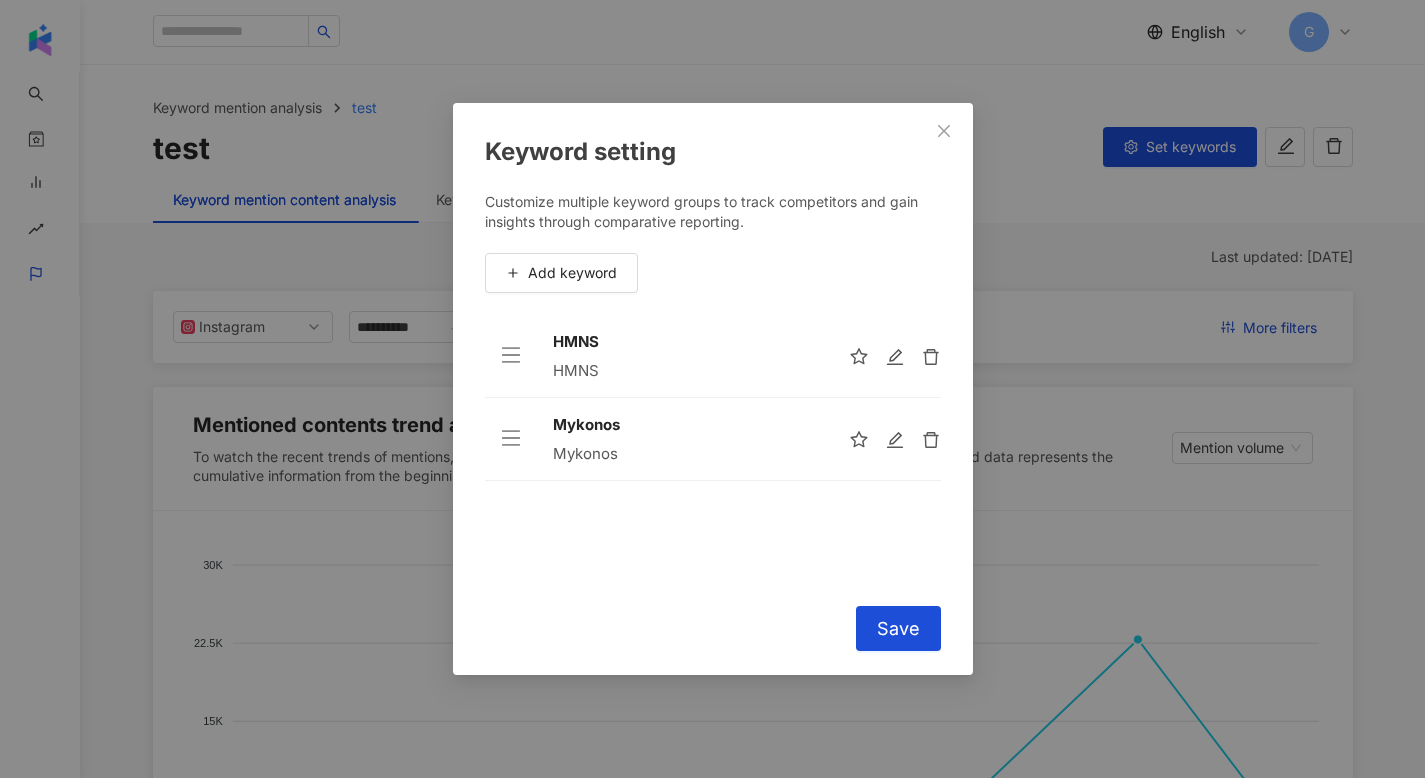 click on "Keyword setting Customize multiple keyword groups to track competitors and gain insights through comparative reporting. Add keyword [TAG] [TAG]
To pick up a draggable item, press the space bar.
While dragging, use the arrow keys to move the item.
Press space again to drop the item in its new position, or press escape to cancel.
Cancel Save" at bounding box center (712, 389) 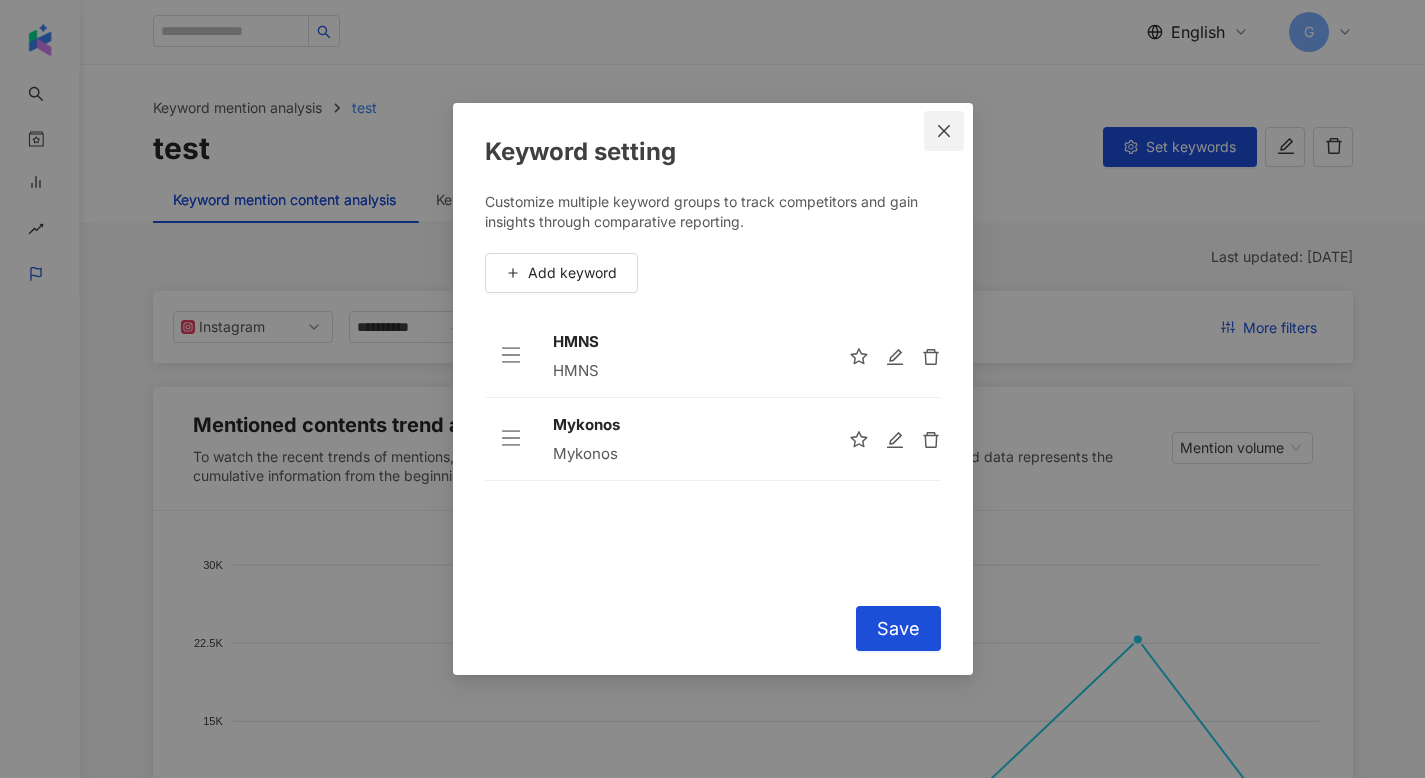 click at bounding box center [944, 131] 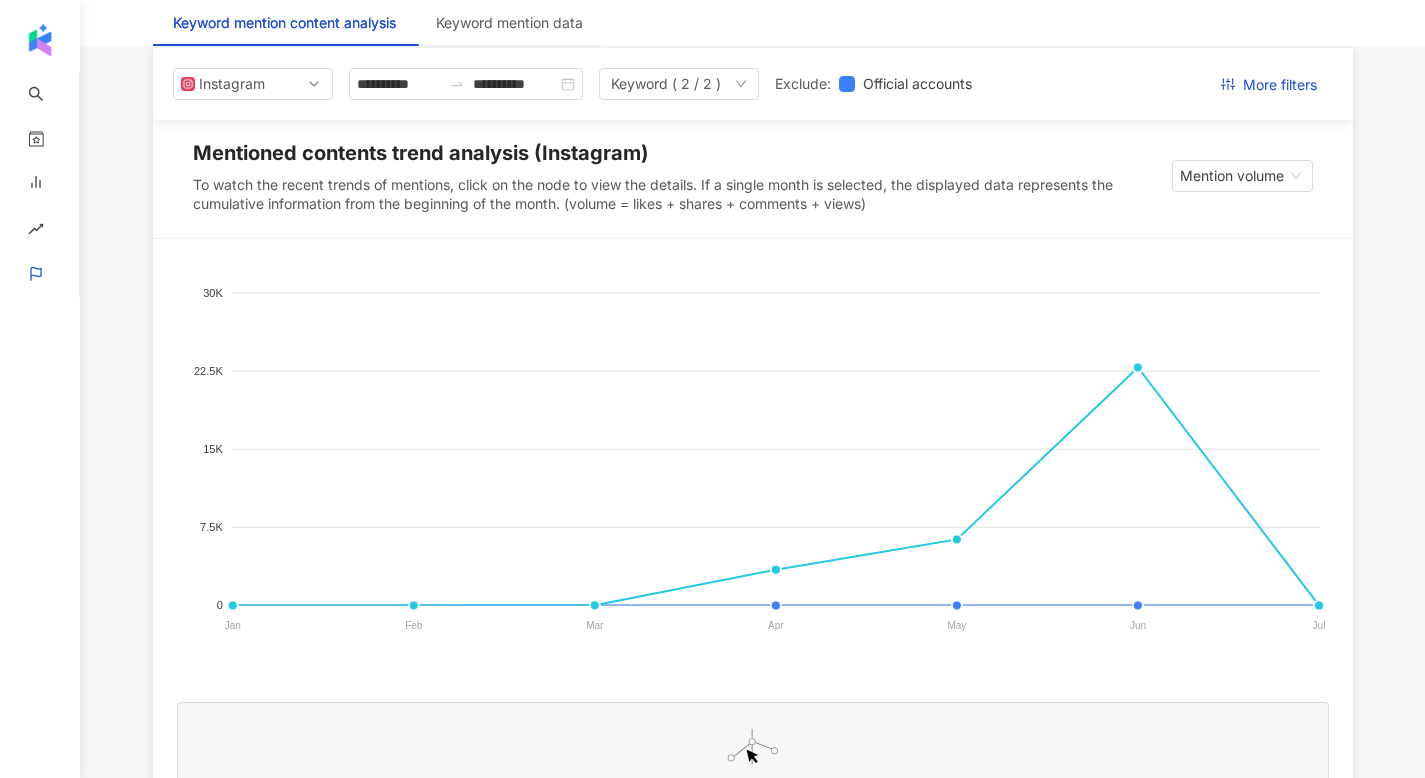 scroll, scrollTop: 268, scrollLeft: 0, axis: vertical 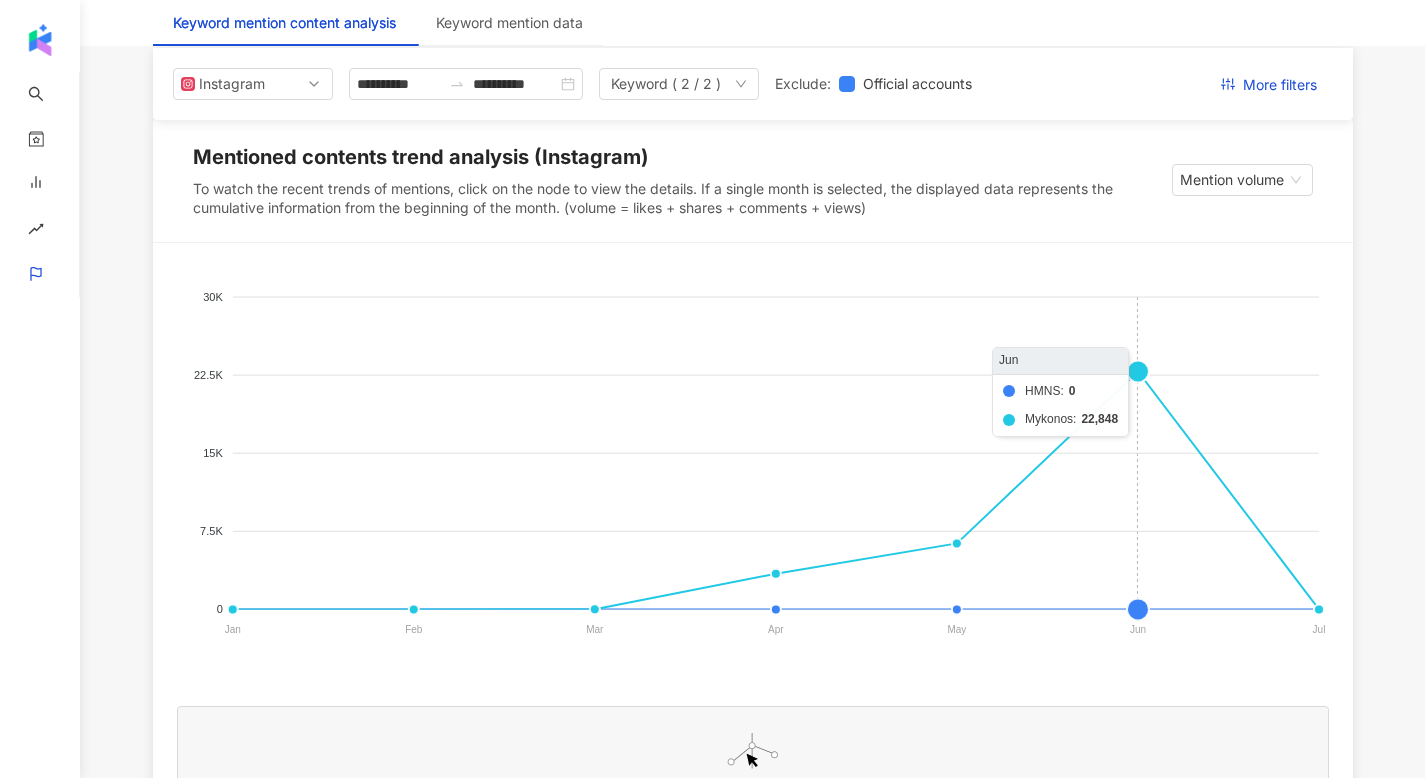 click on "HMNS Mykonos" 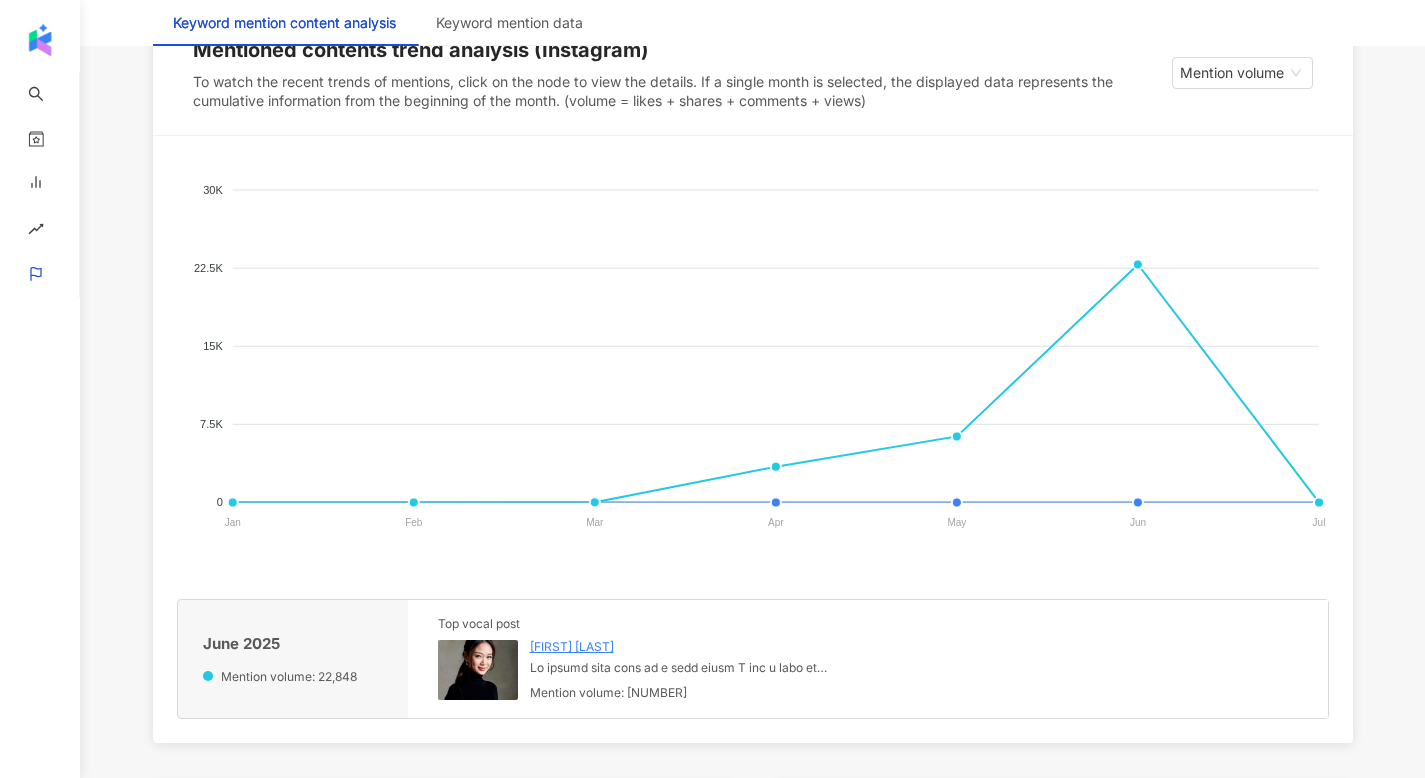 scroll, scrollTop: 606, scrollLeft: 0, axis: vertical 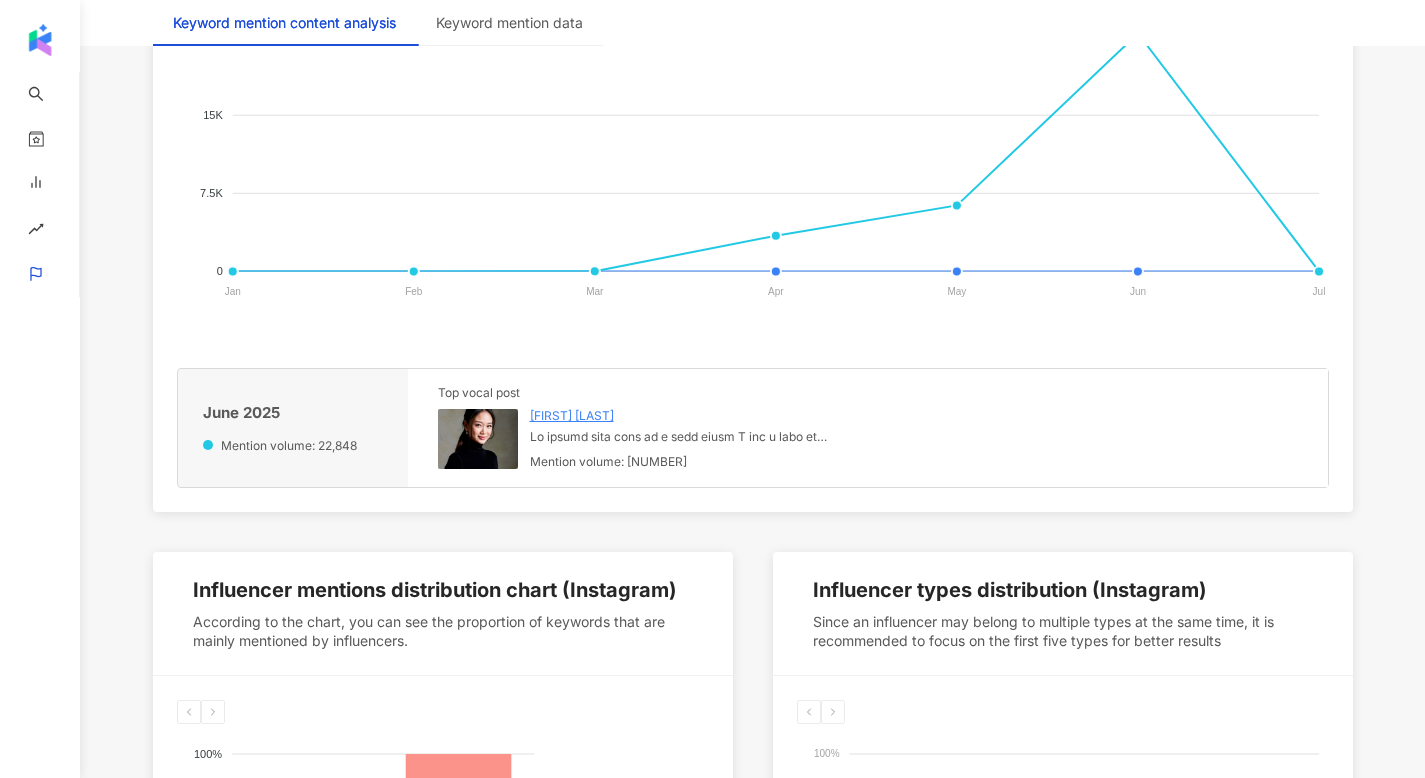 click at bounding box center [680, 437] 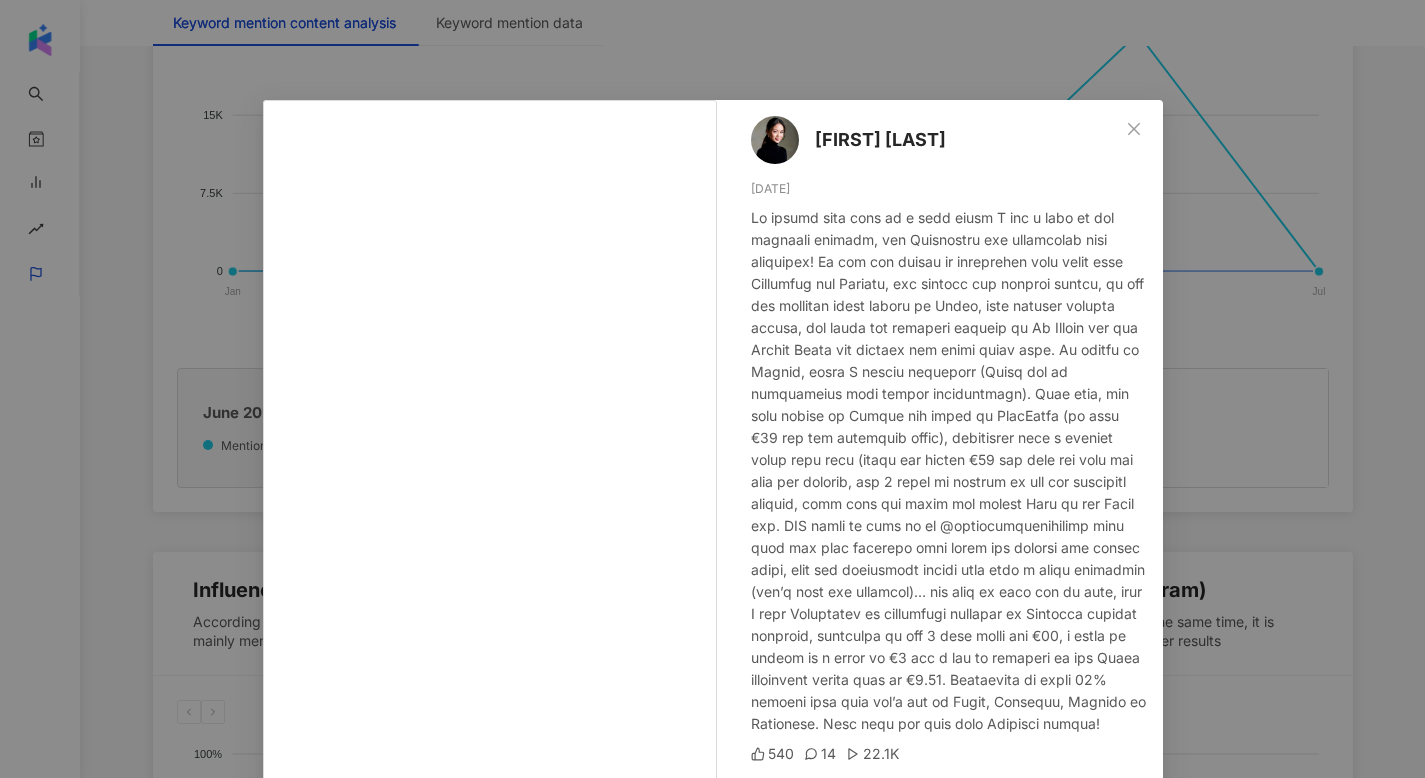 click on "[FIRST] [LAST] [DATE] [NUMBER] [NUMBER] [NUMBER] See original" at bounding box center (712, 389) 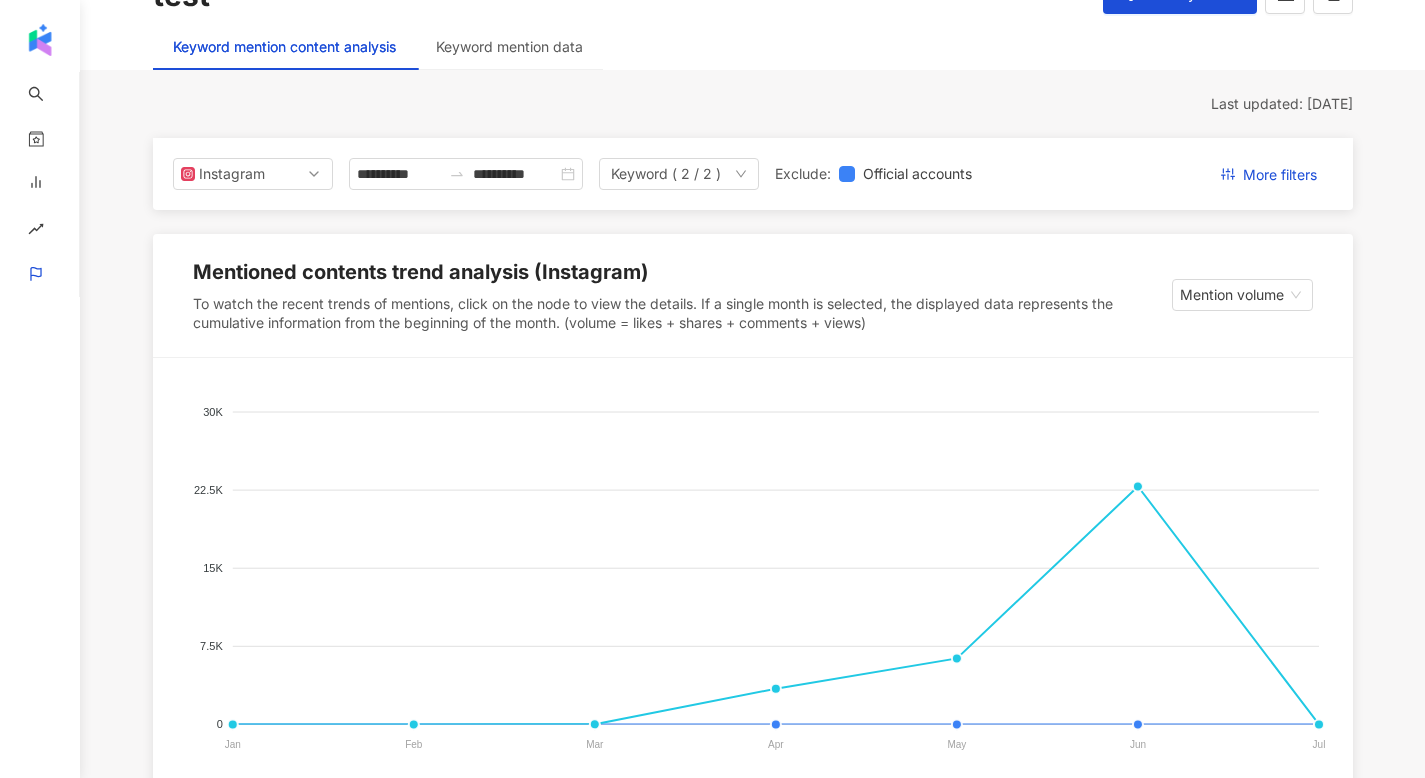 scroll, scrollTop: 0, scrollLeft: 0, axis: both 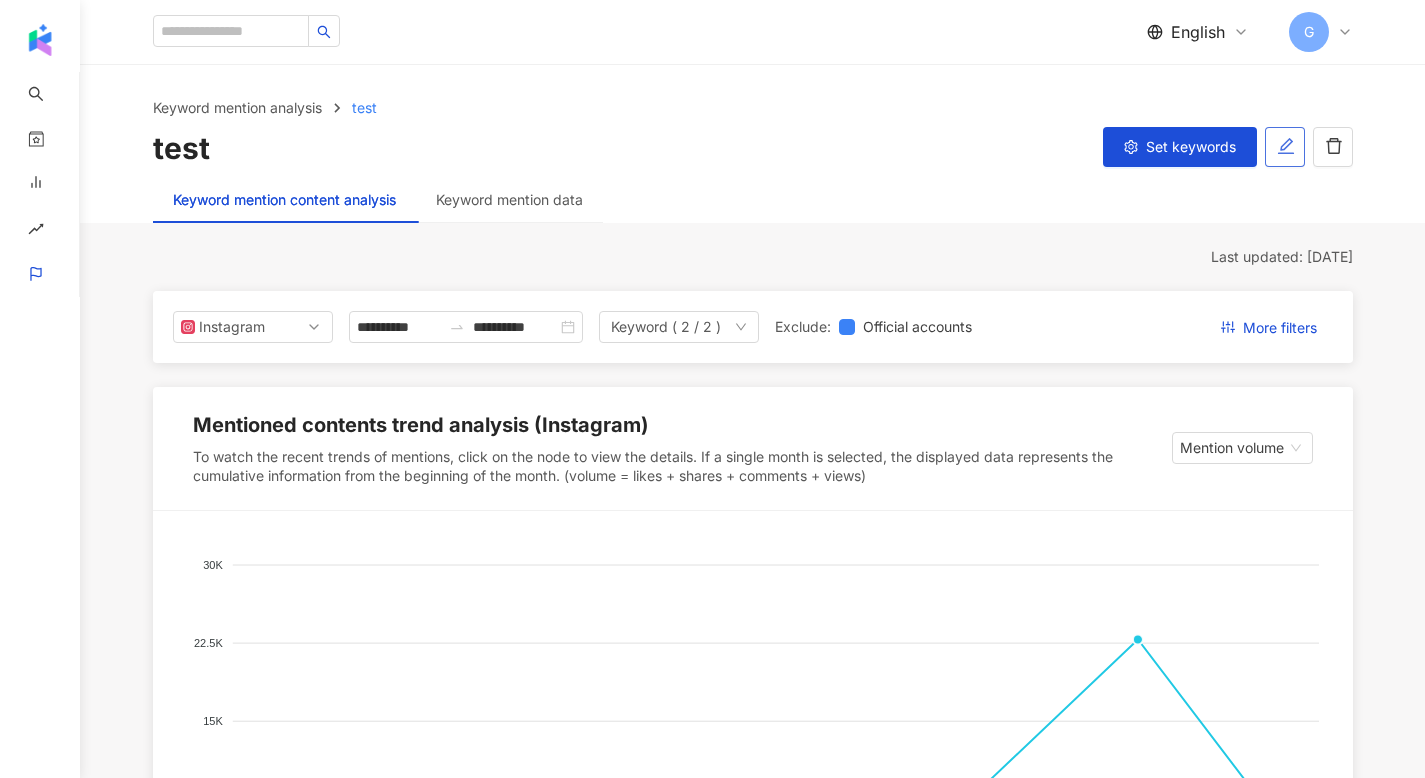 click at bounding box center (1285, 147) 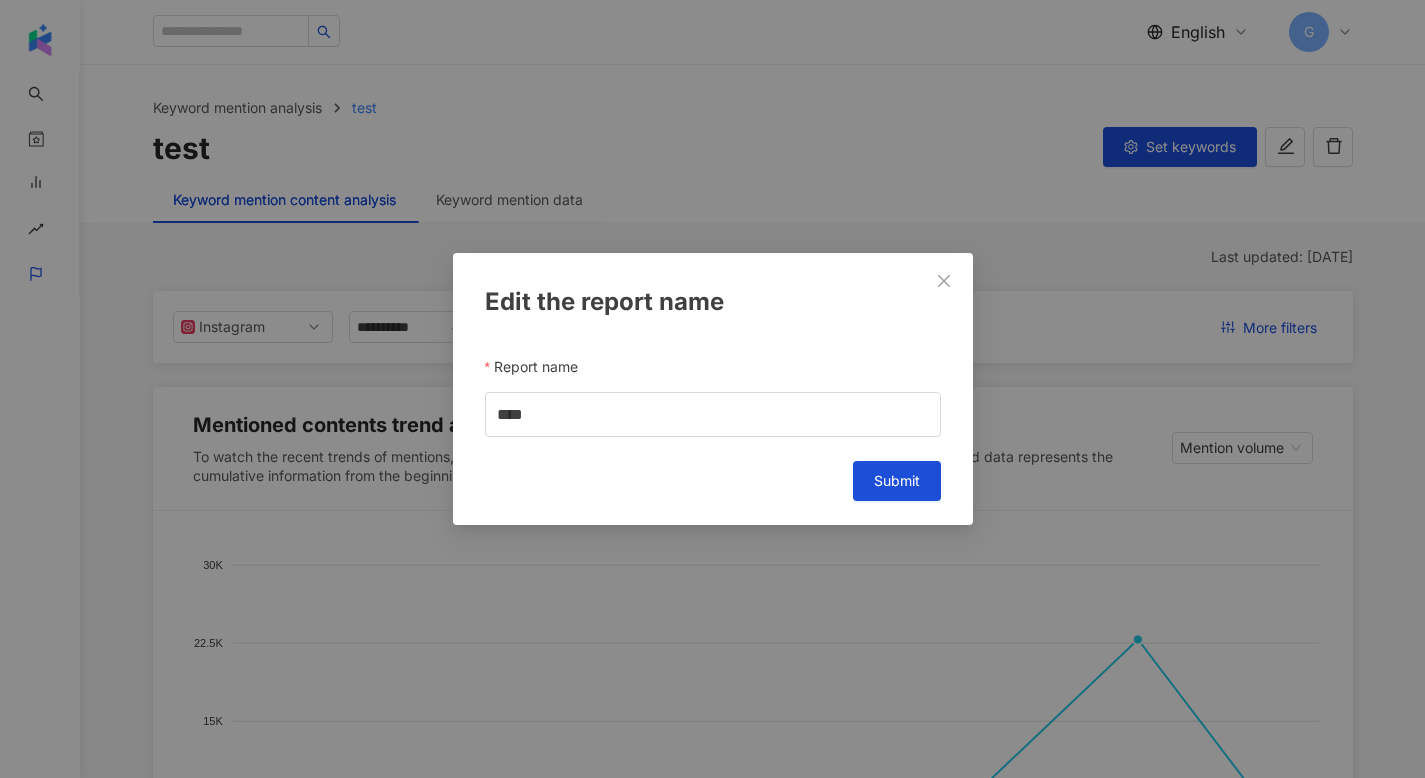 click on "Edit the report name Report name **** Cancel Submit" at bounding box center [713, 389] 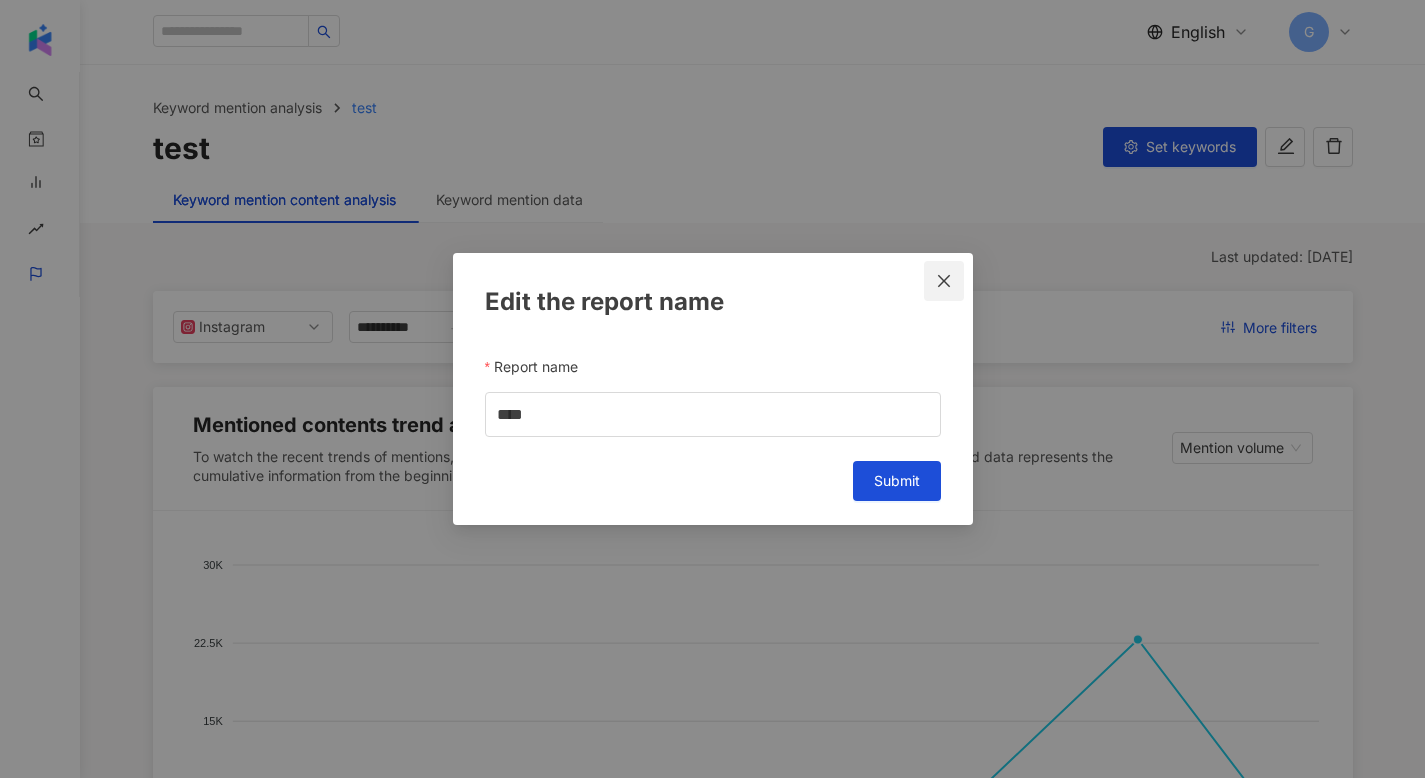 click 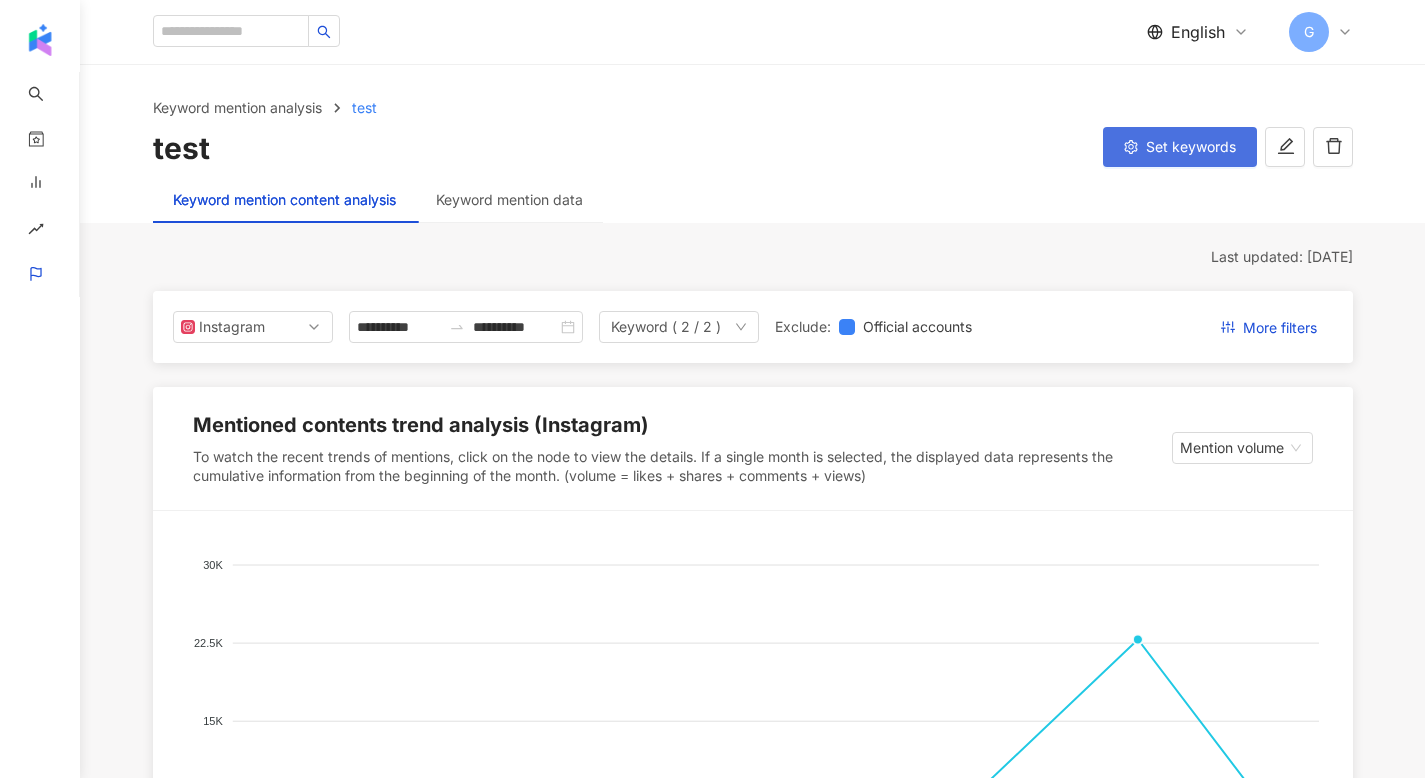 click on "Set keywords" at bounding box center (1180, 147) 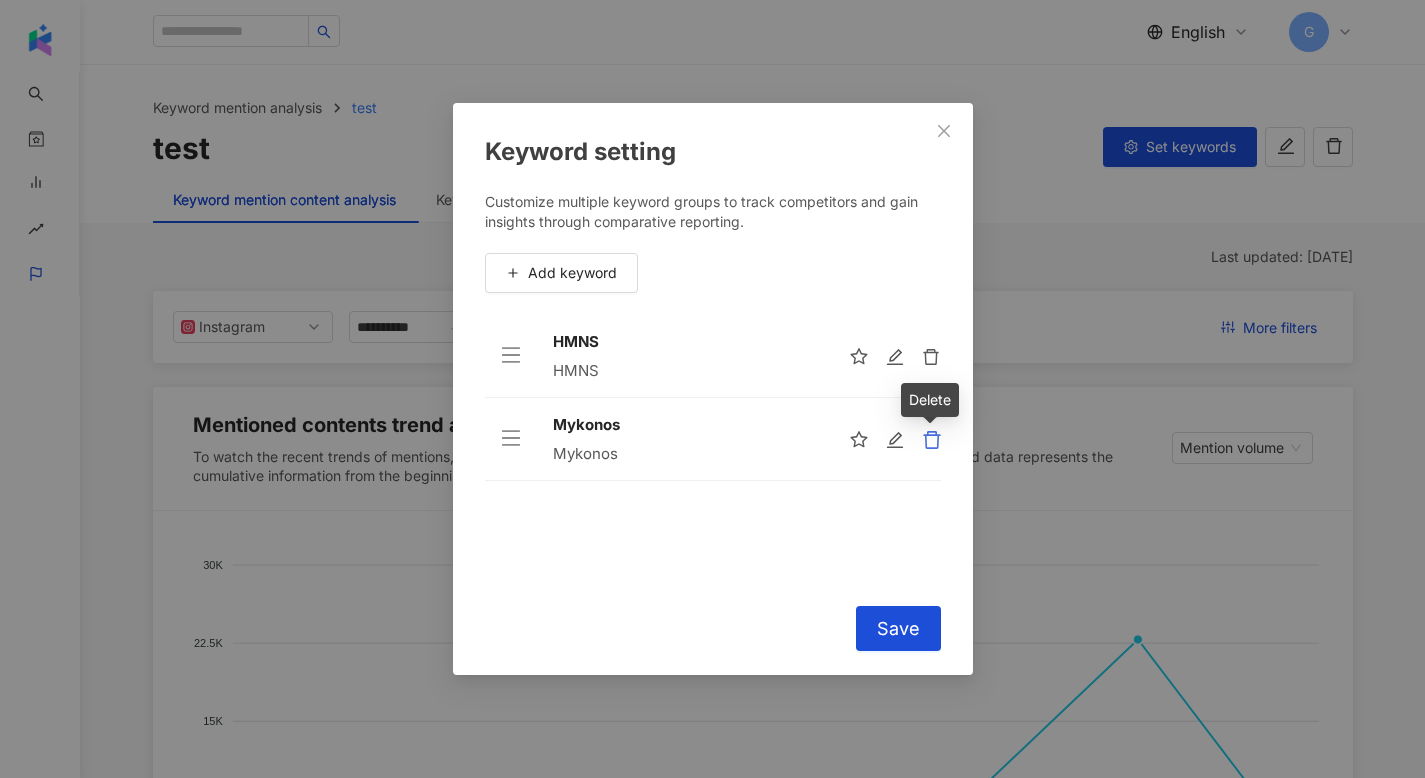 click 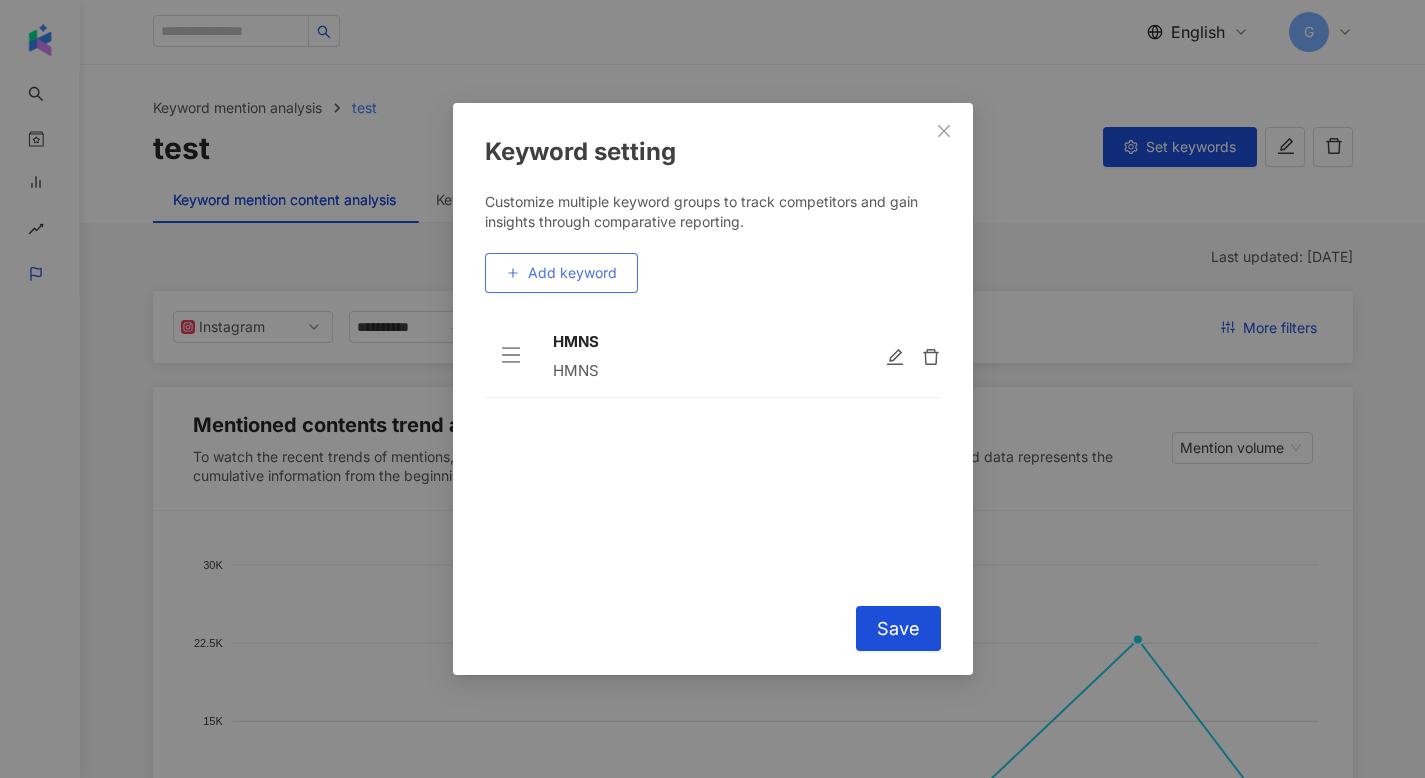 click on "Add keyword" at bounding box center (572, 273) 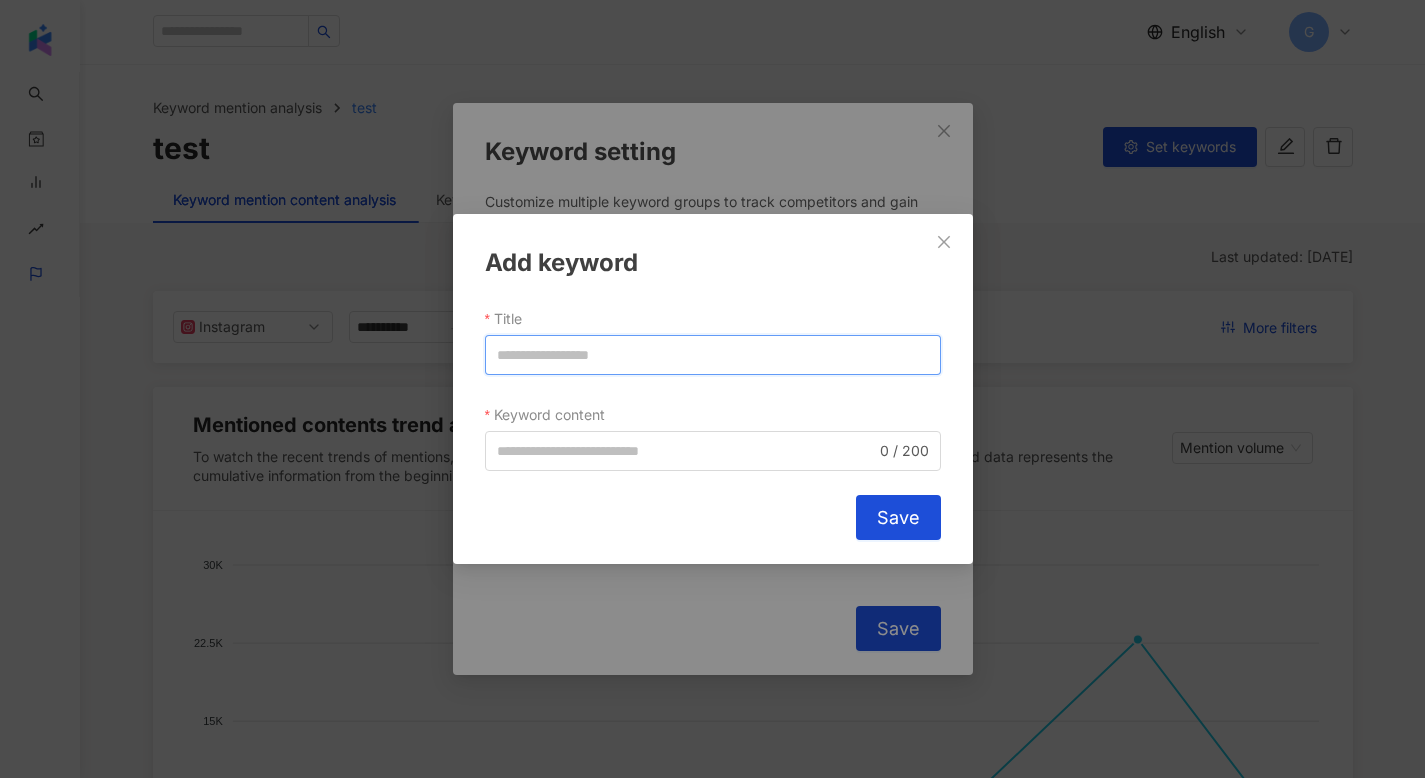 click on "Title" at bounding box center [713, 355] 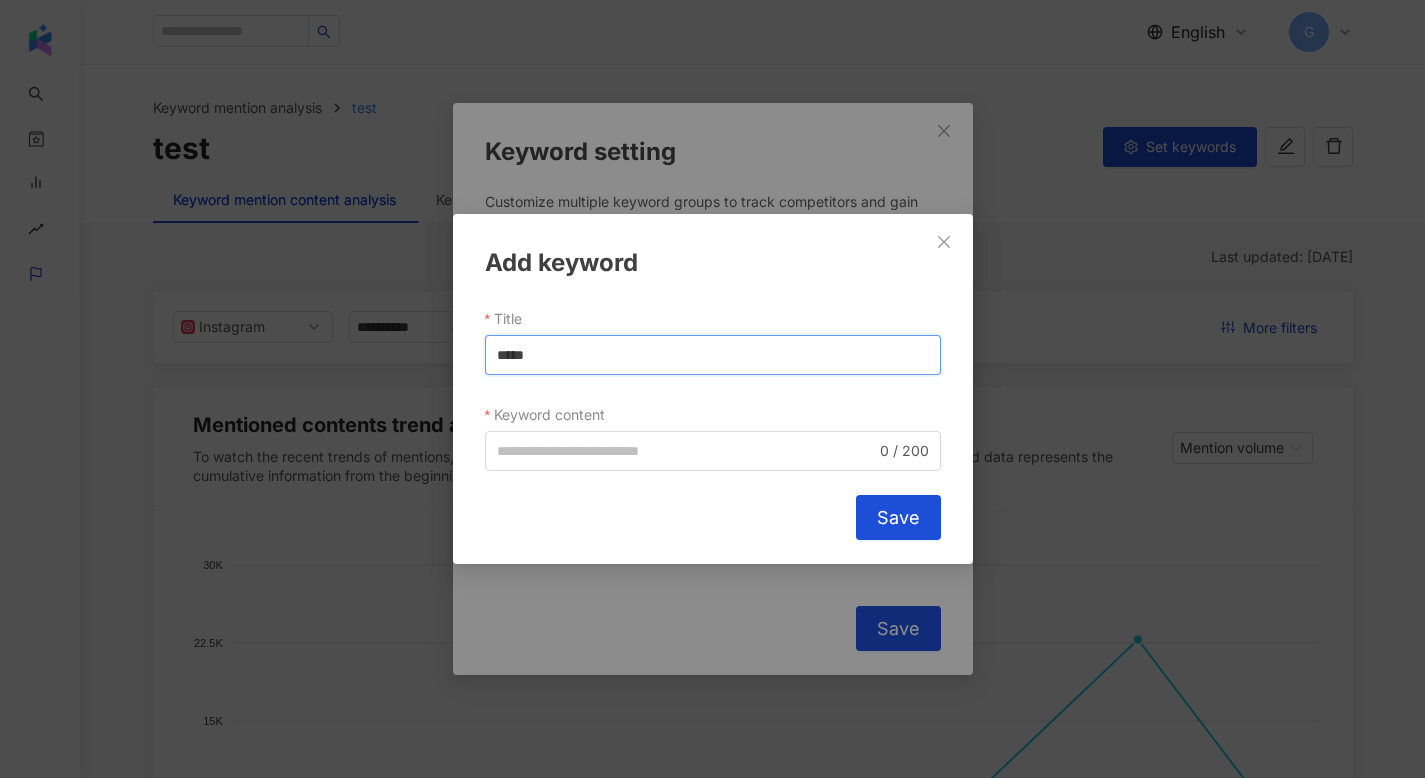 type on "*****" 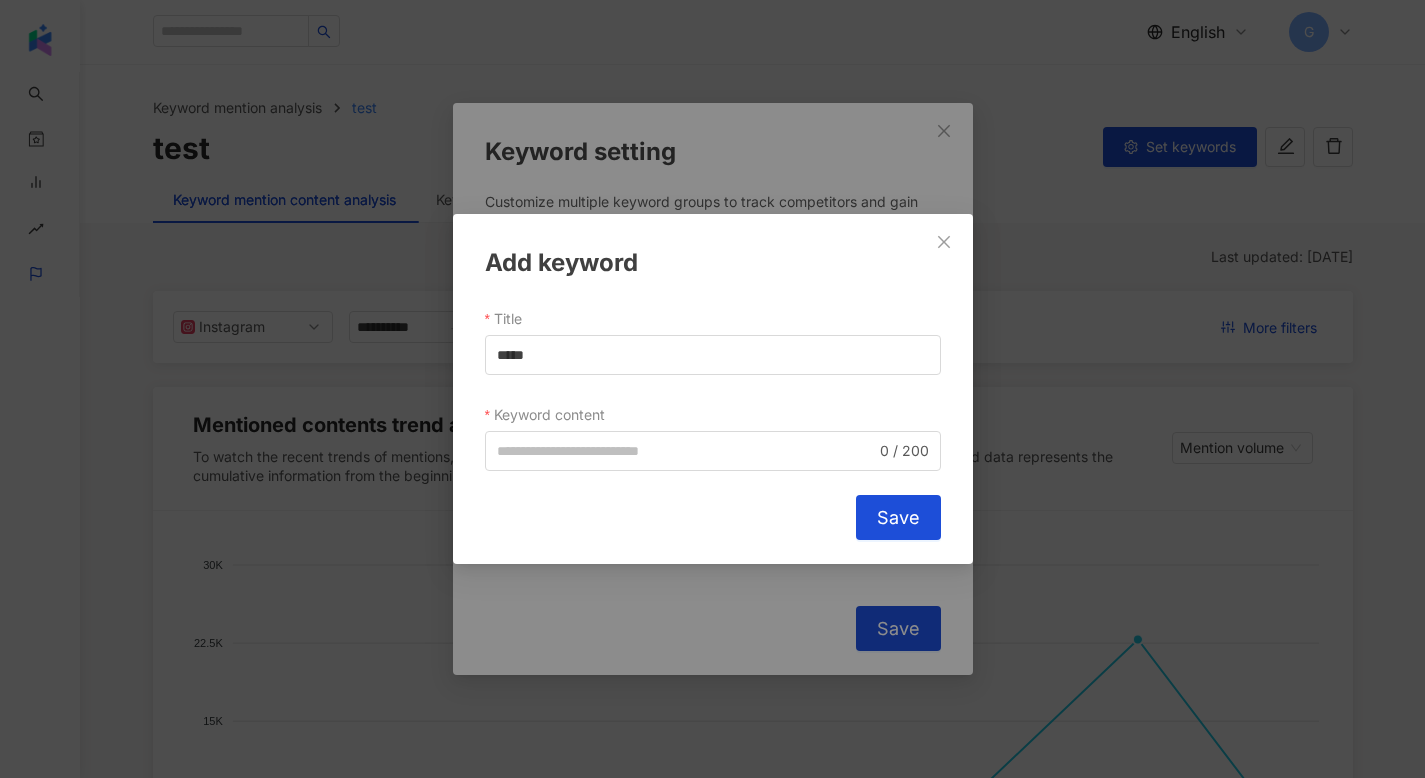 click on "Keyword content" at bounding box center (552, 415) 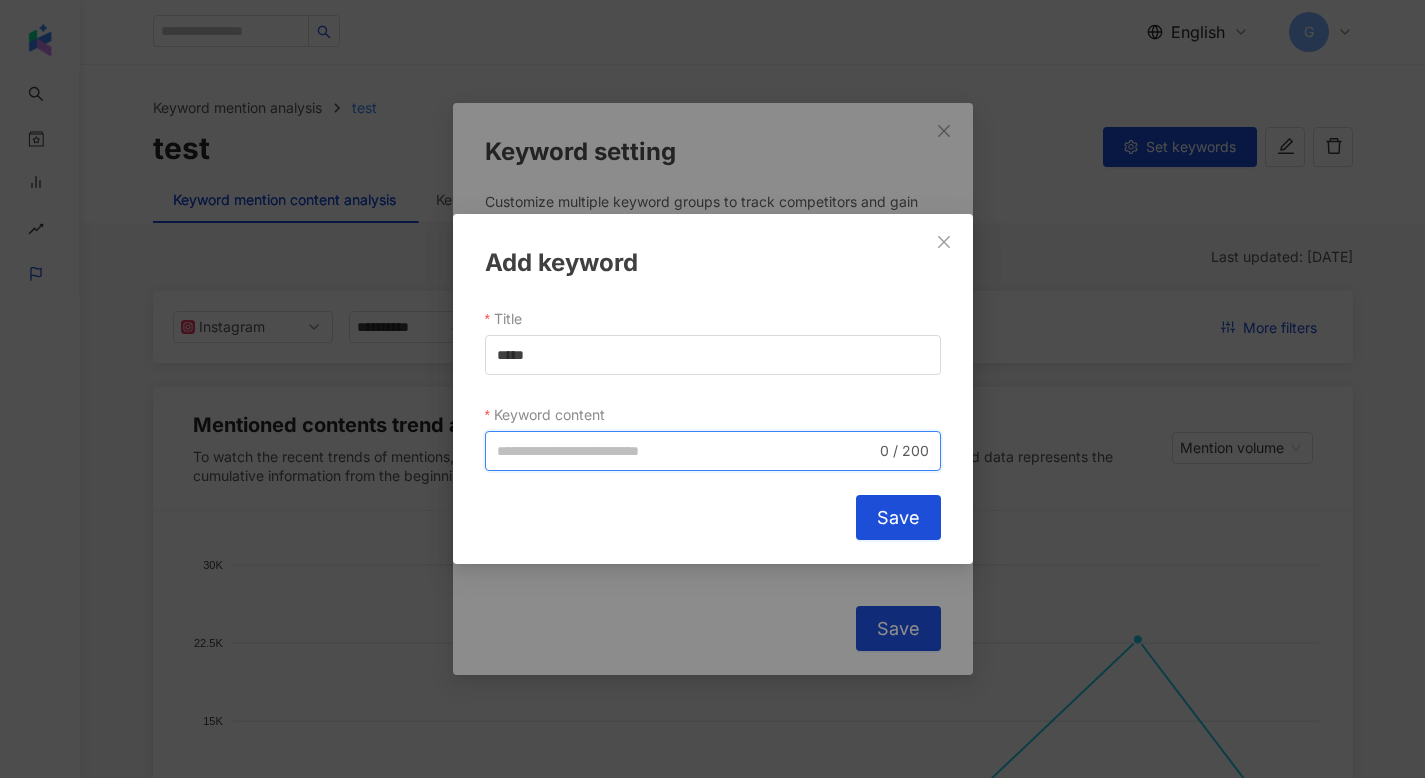 click on "Keyword content" at bounding box center [686, 451] 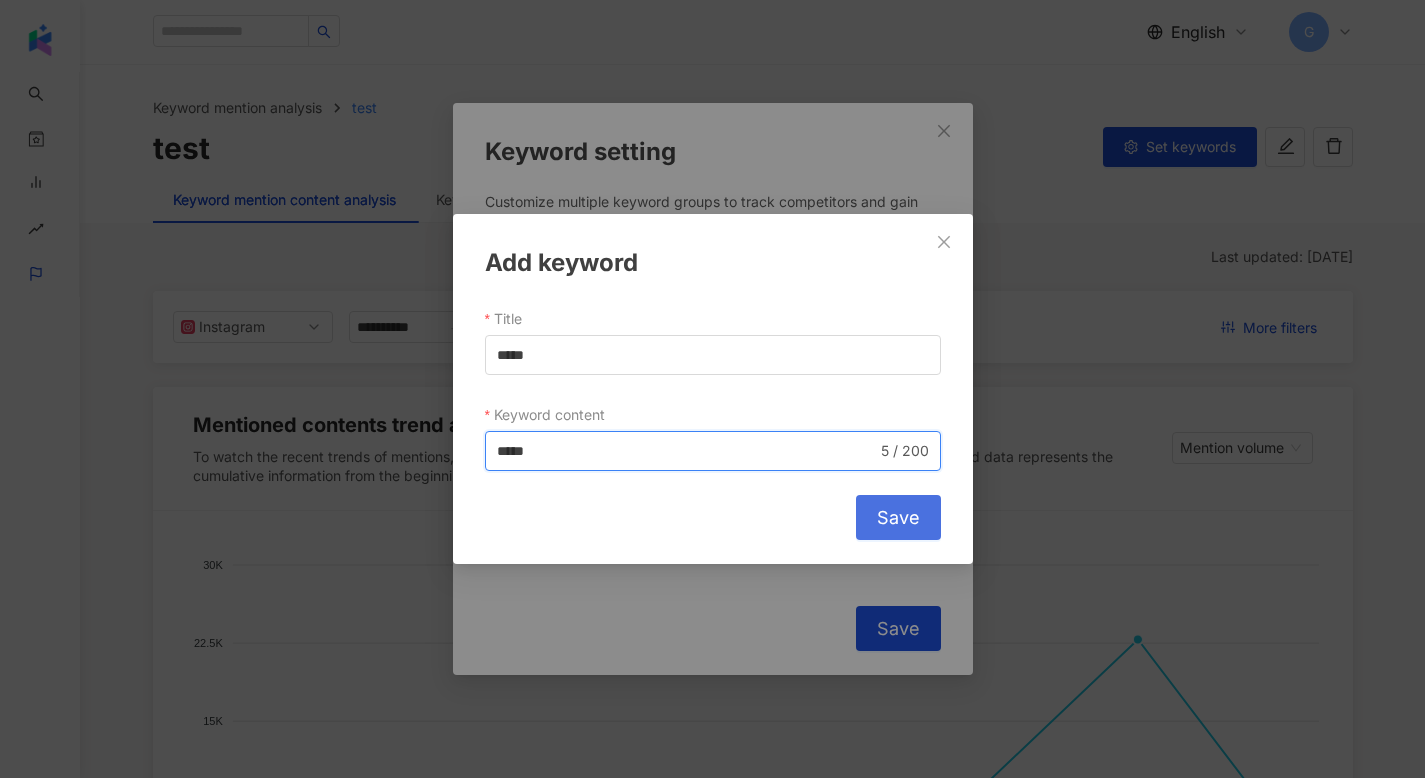 type on "*****" 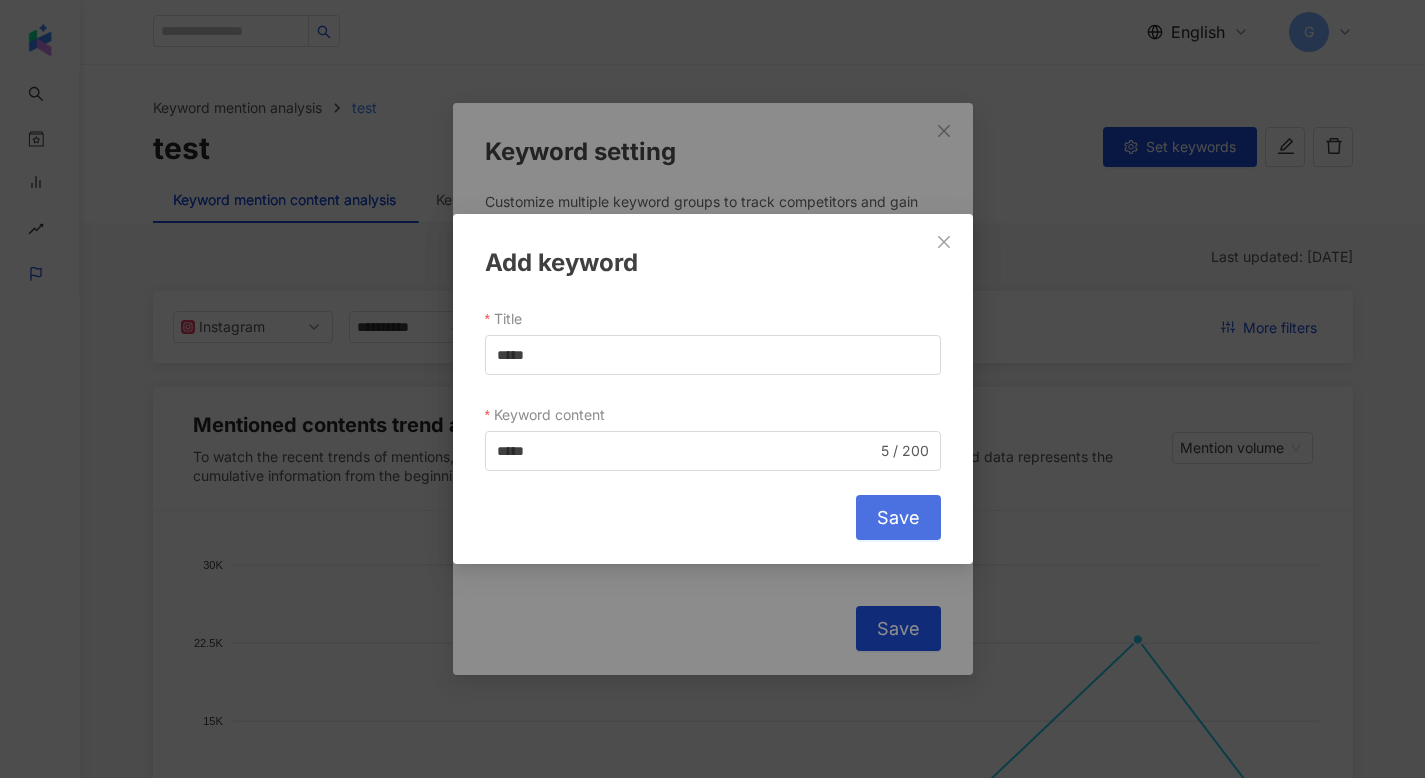 click on "Save" at bounding box center (898, 518) 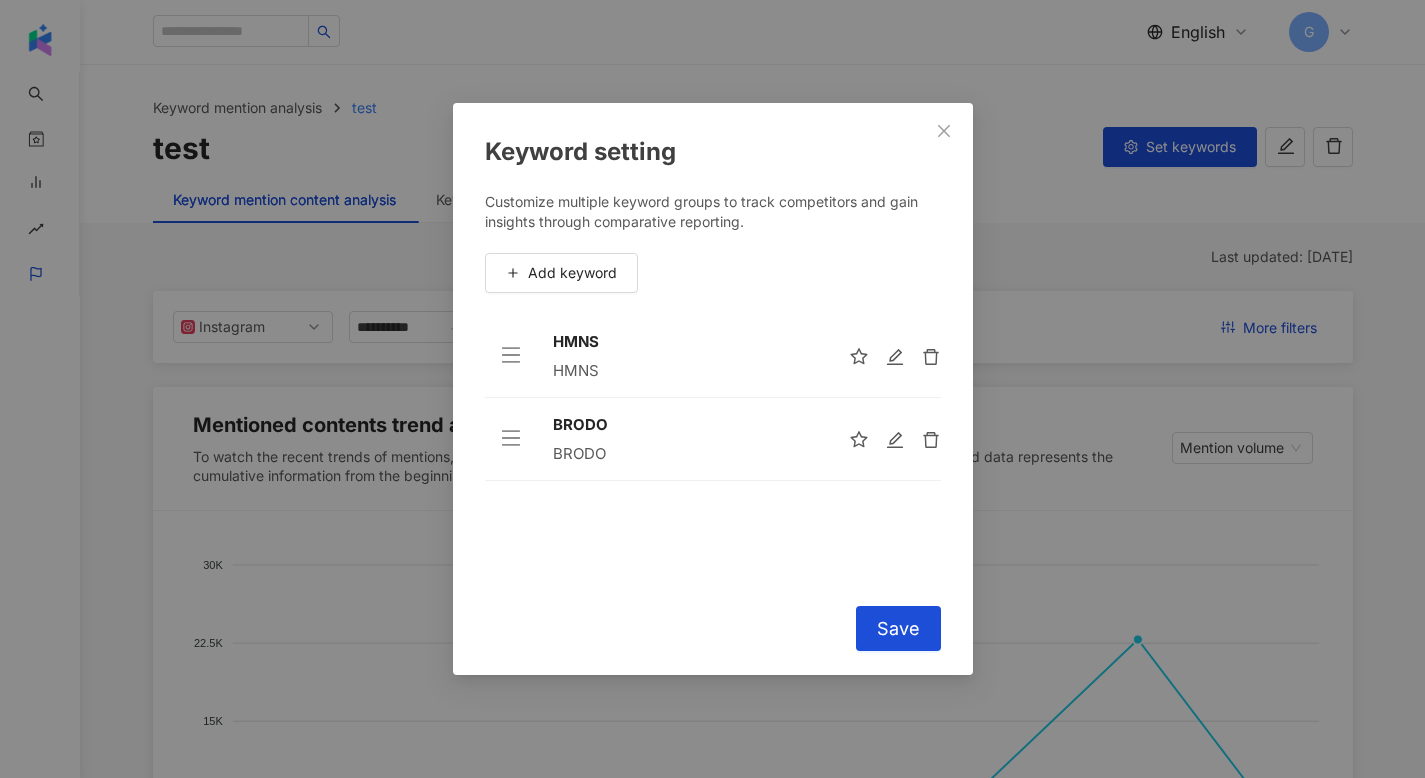 click on "Keyword setting Customize multiple keyword groups to track competitors and gain insights through comparative reporting. Add keyword [TAG] [TAG]
To pick up a draggable item, press the space bar.
While dragging, use the arrow keys to move the item.
Press space again to drop the item in its new position, or press escape to cancel.
Cancel Save" at bounding box center (713, 389) 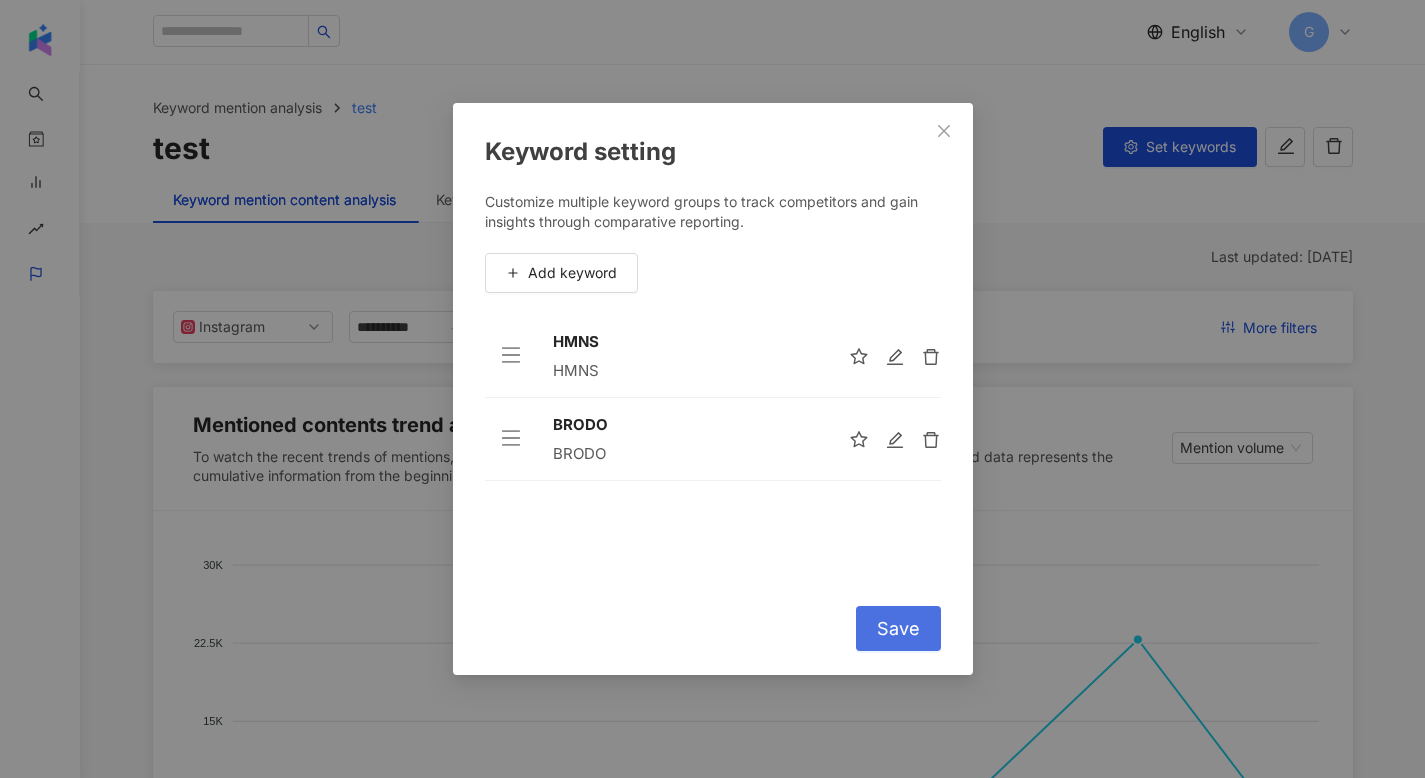 click on "Save" at bounding box center (898, 628) 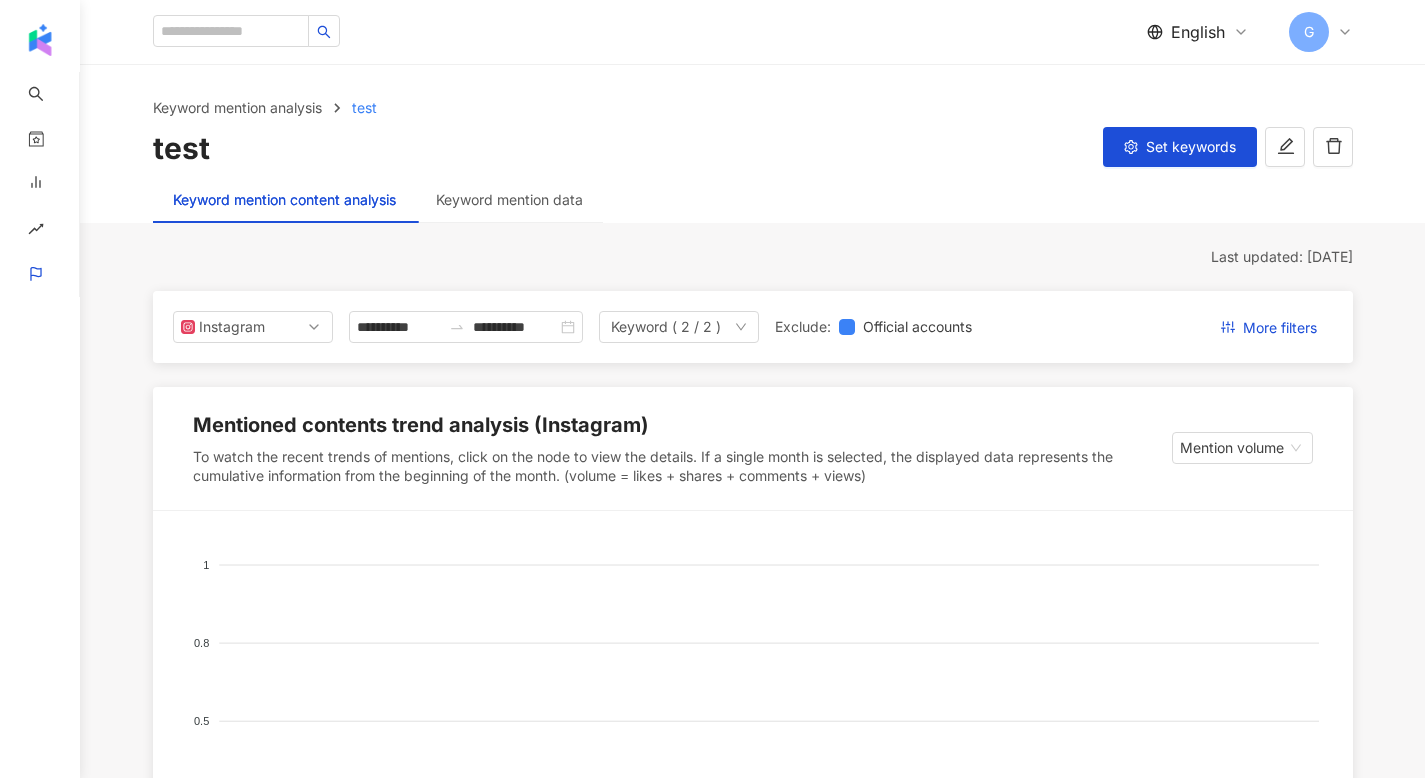 click on "test Set keywords" at bounding box center (753, 148) 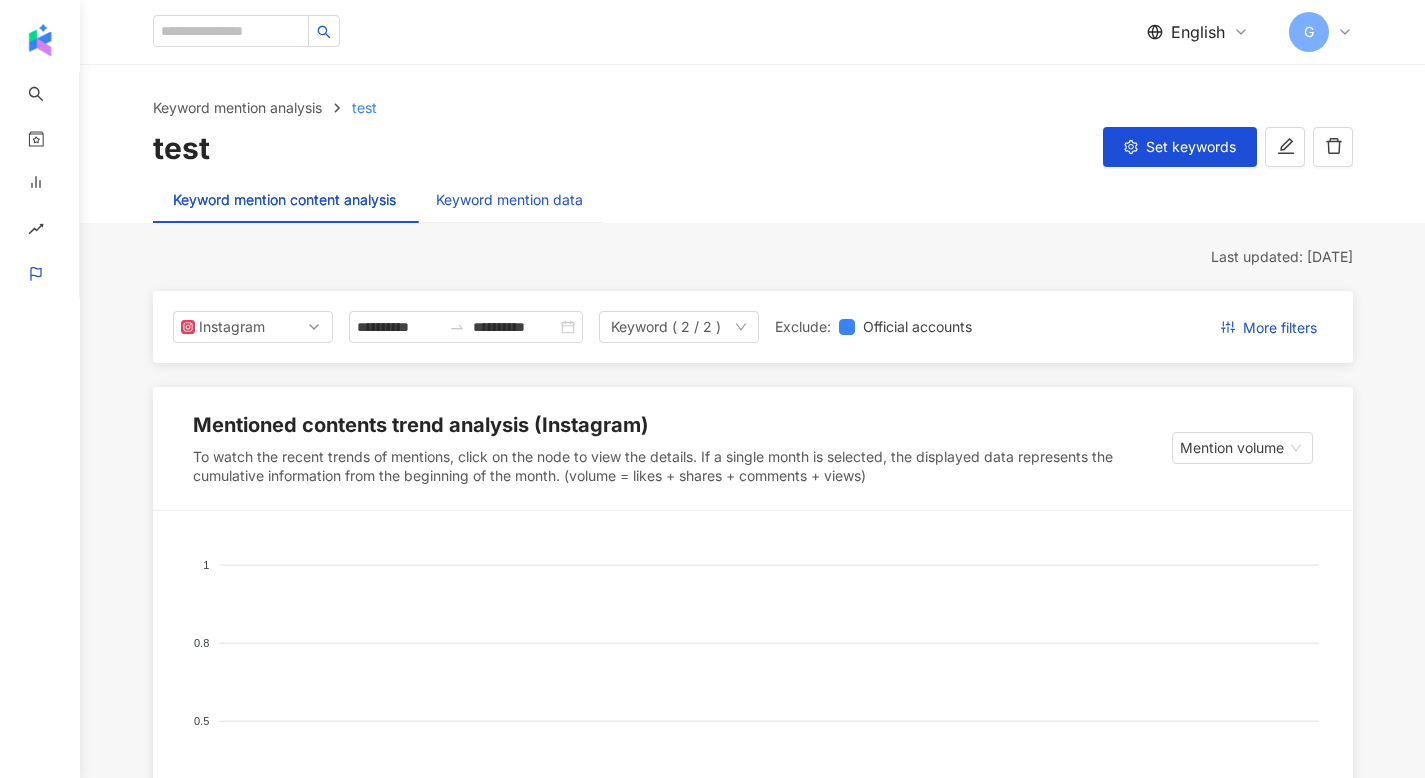 click on "Keyword mention data" at bounding box center [509, 200] 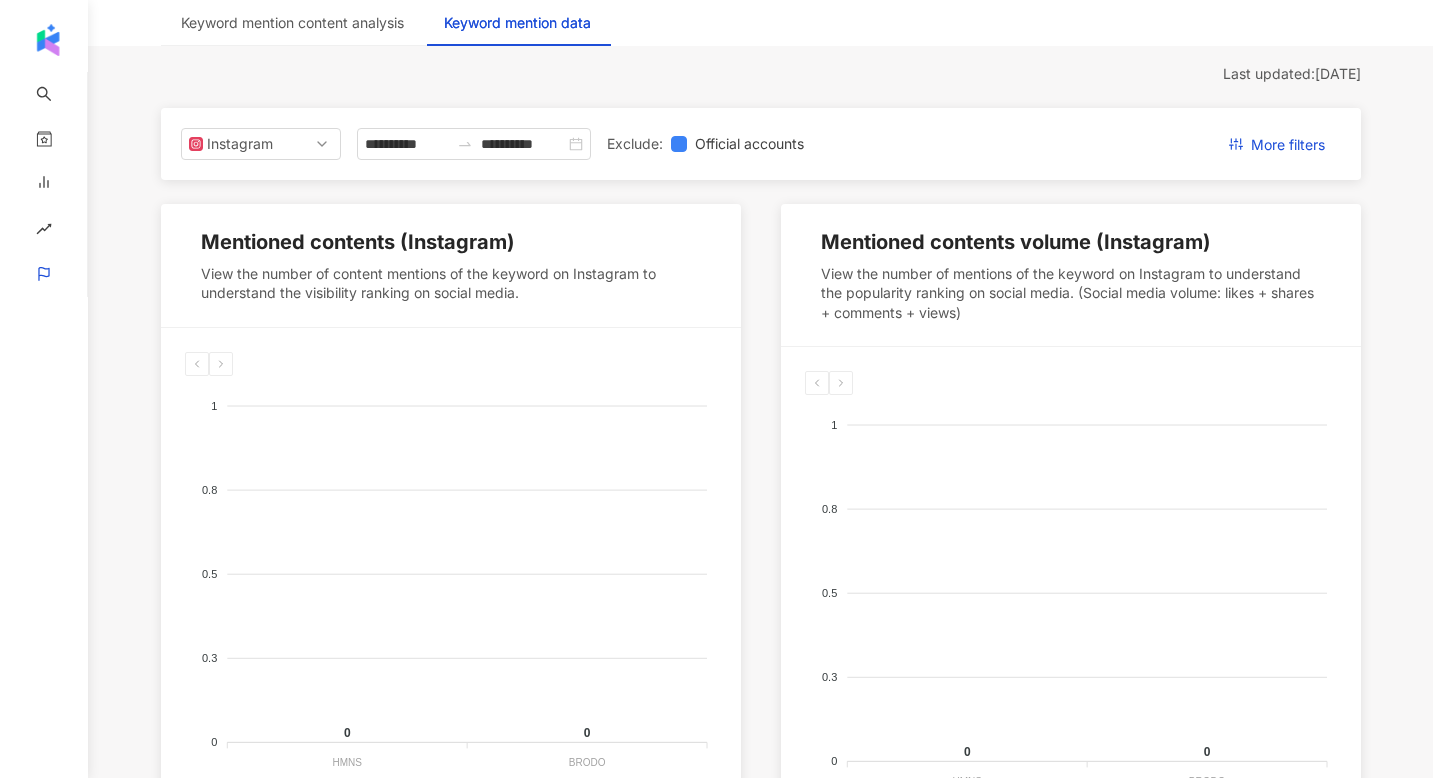 scroll, scrollTop: 147, scrollLeft: 0, axis: vertical 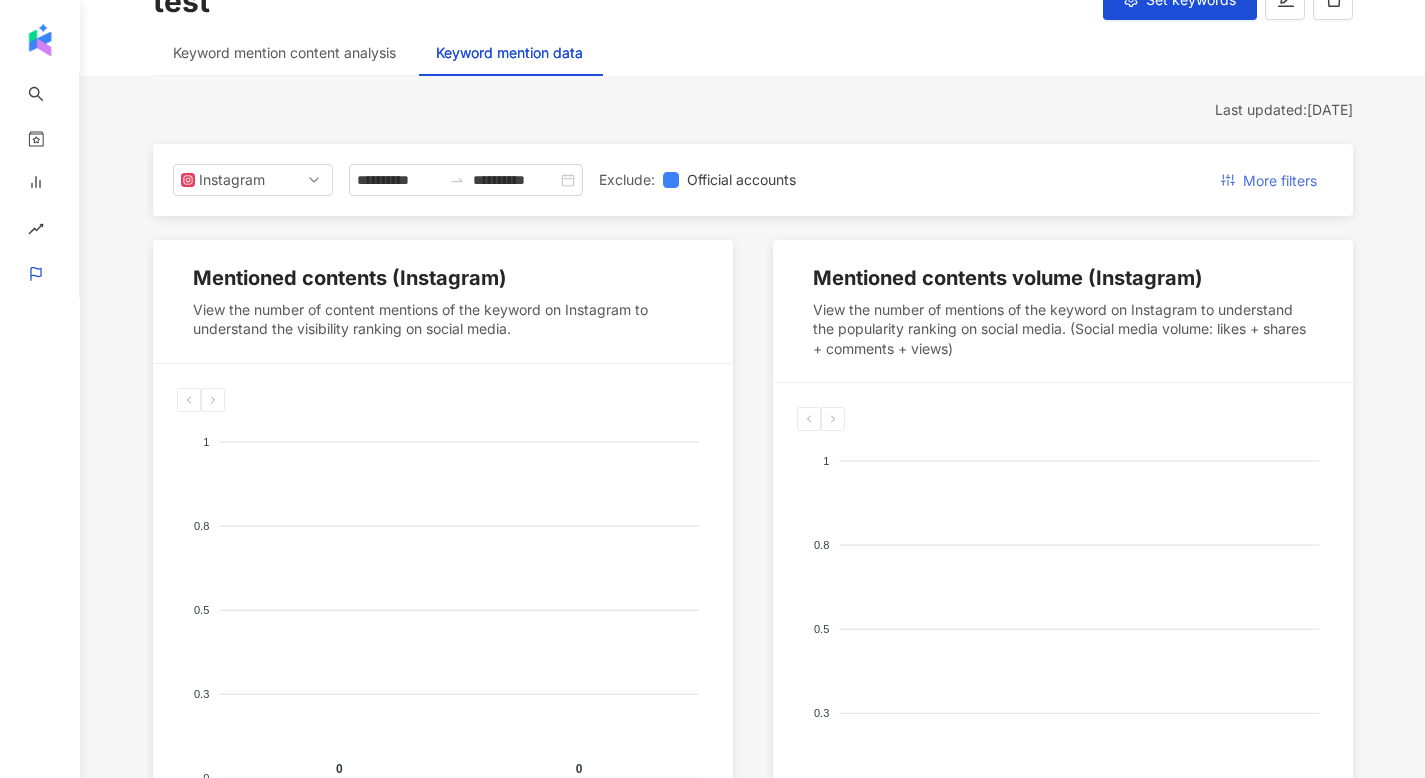 click on "More filters" at bounding box center [1280, 181] 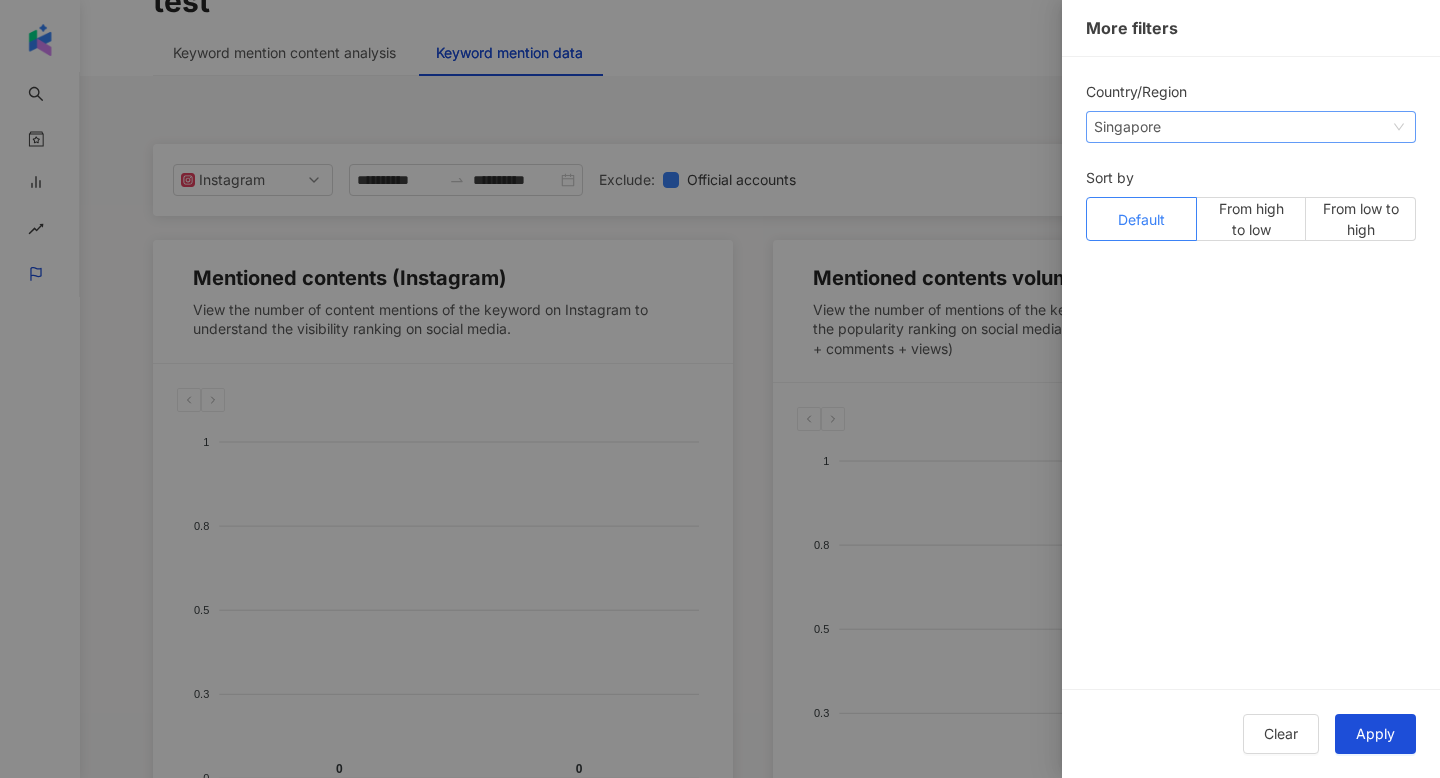 click on "Singapore" at bounding box center (1251, 127) 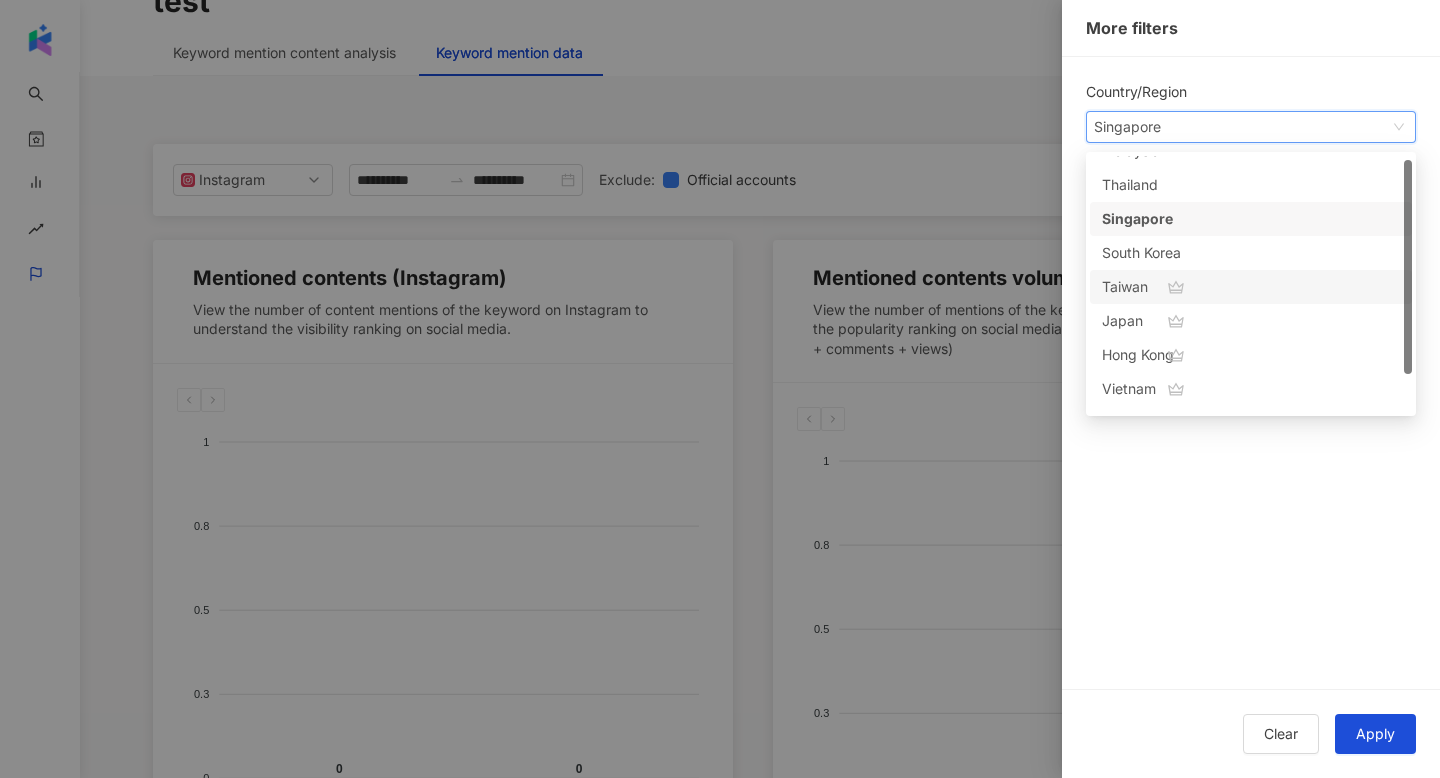 scroll, scrollTop: 0, scrollLeft: 0, axis: both 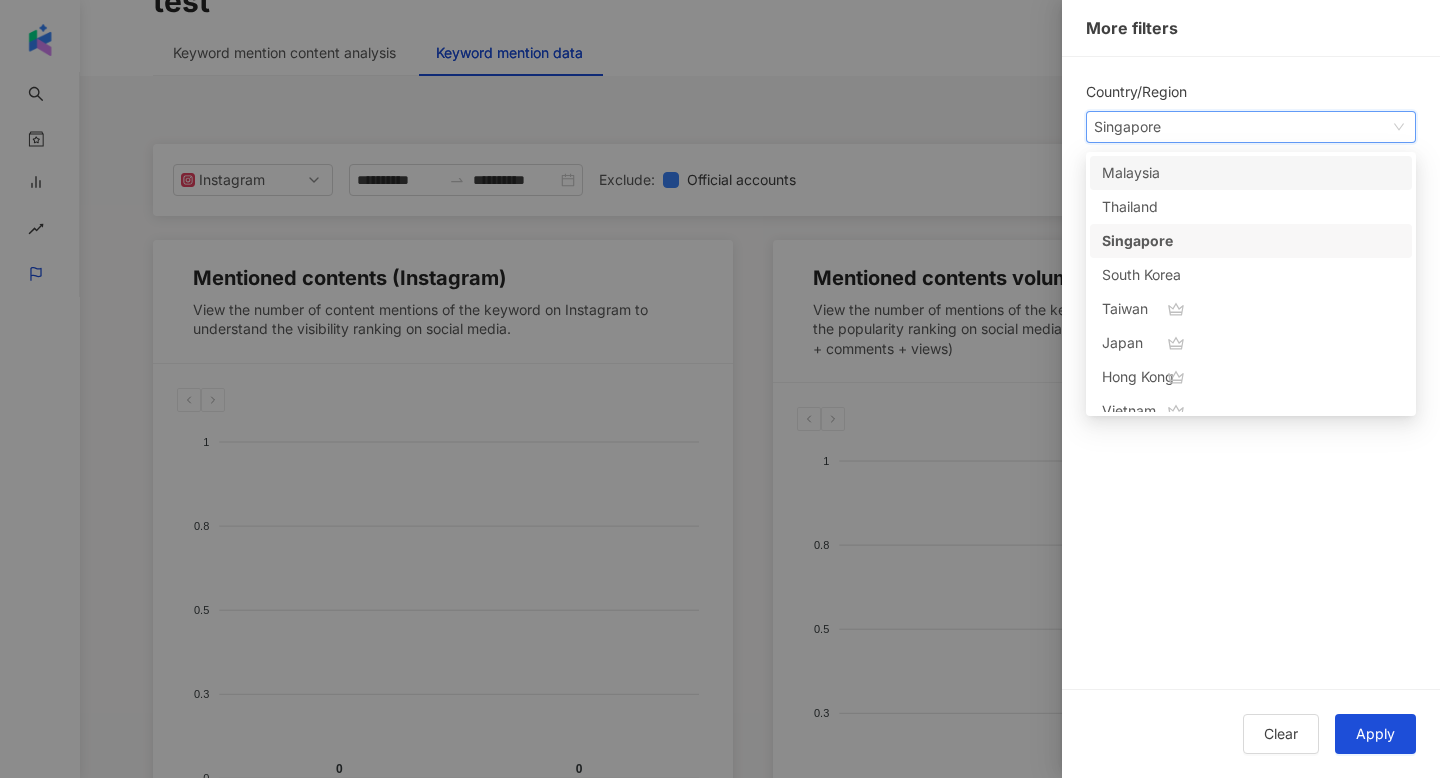 click on "Singapore" at bounding box center [1251, 127] 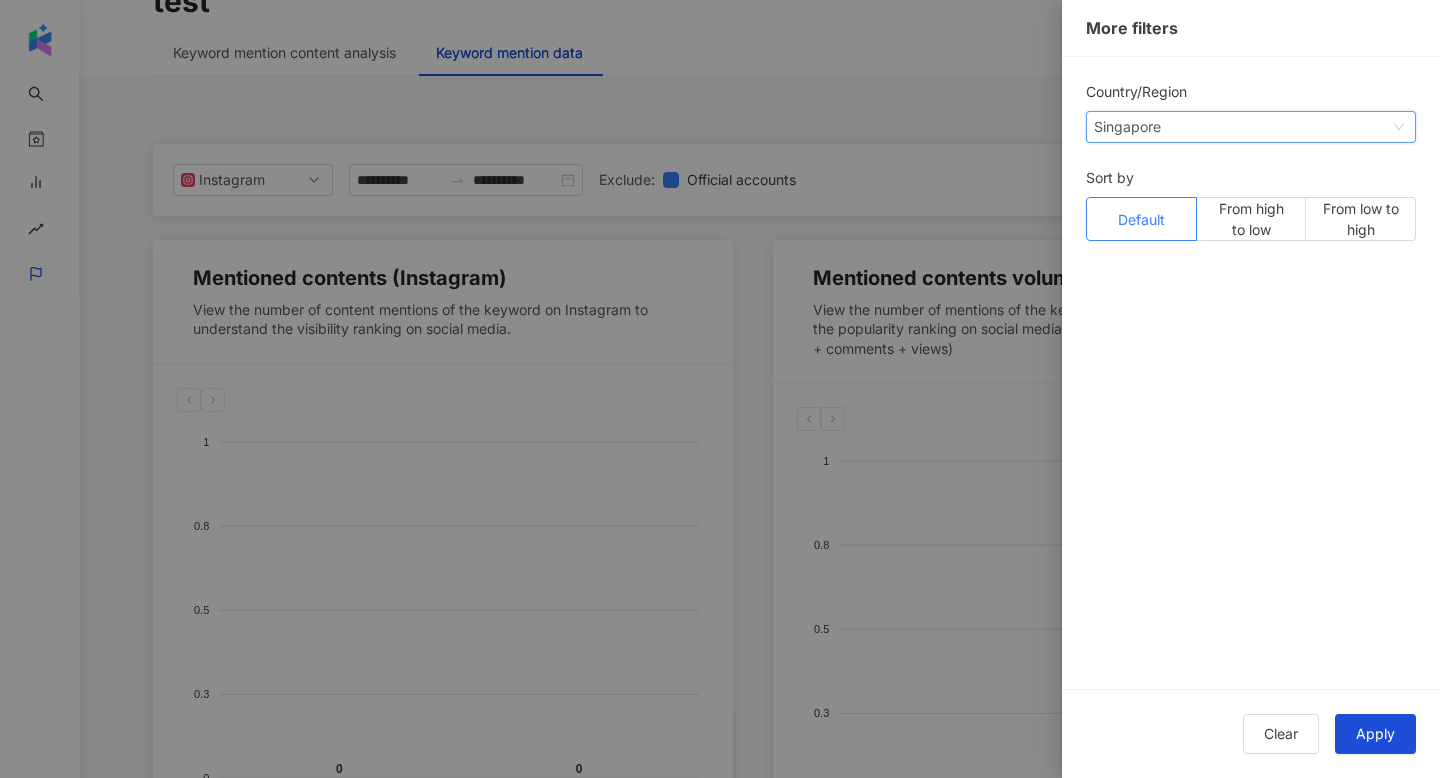 click on "Singapore" at bounding box center (1251, 127) 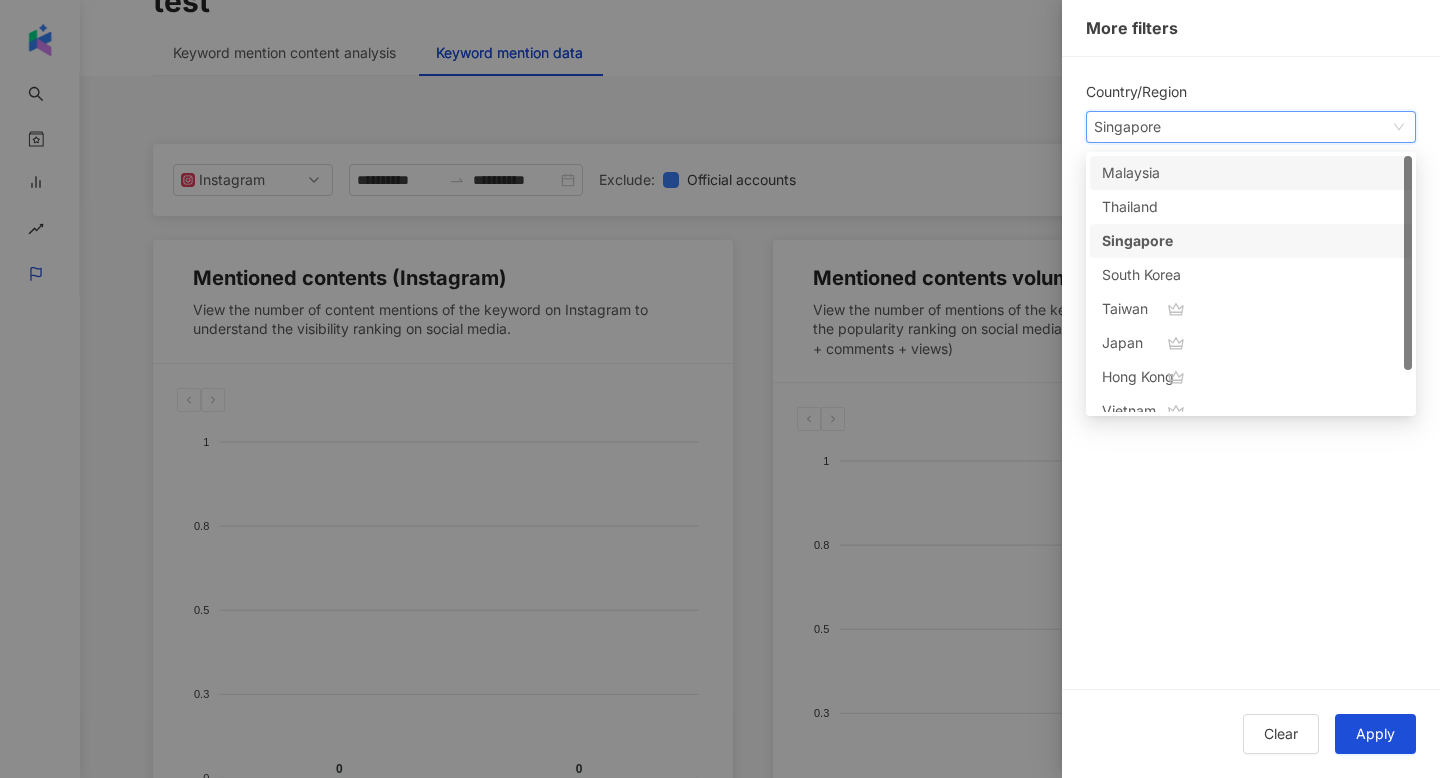 click on "Country/Region Singapore my th Malaysia Thailand Singapore South Korea Taiwan Japan Hong Kong Vietnam United States Sort by Default From high to low From low to high Clear Apply" at bounding box center [1251, 417] 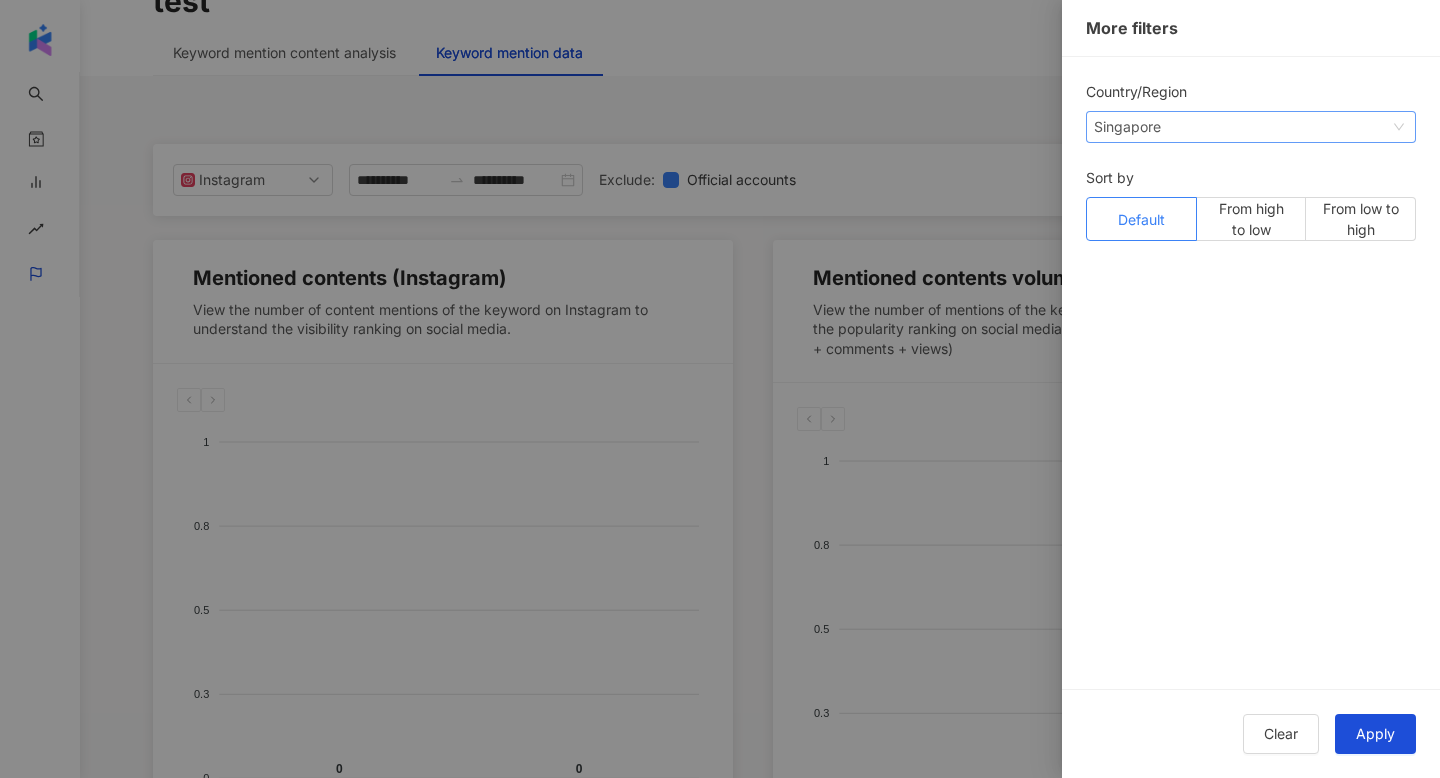 click on "Singapore" at bounding box center [1126, 127] 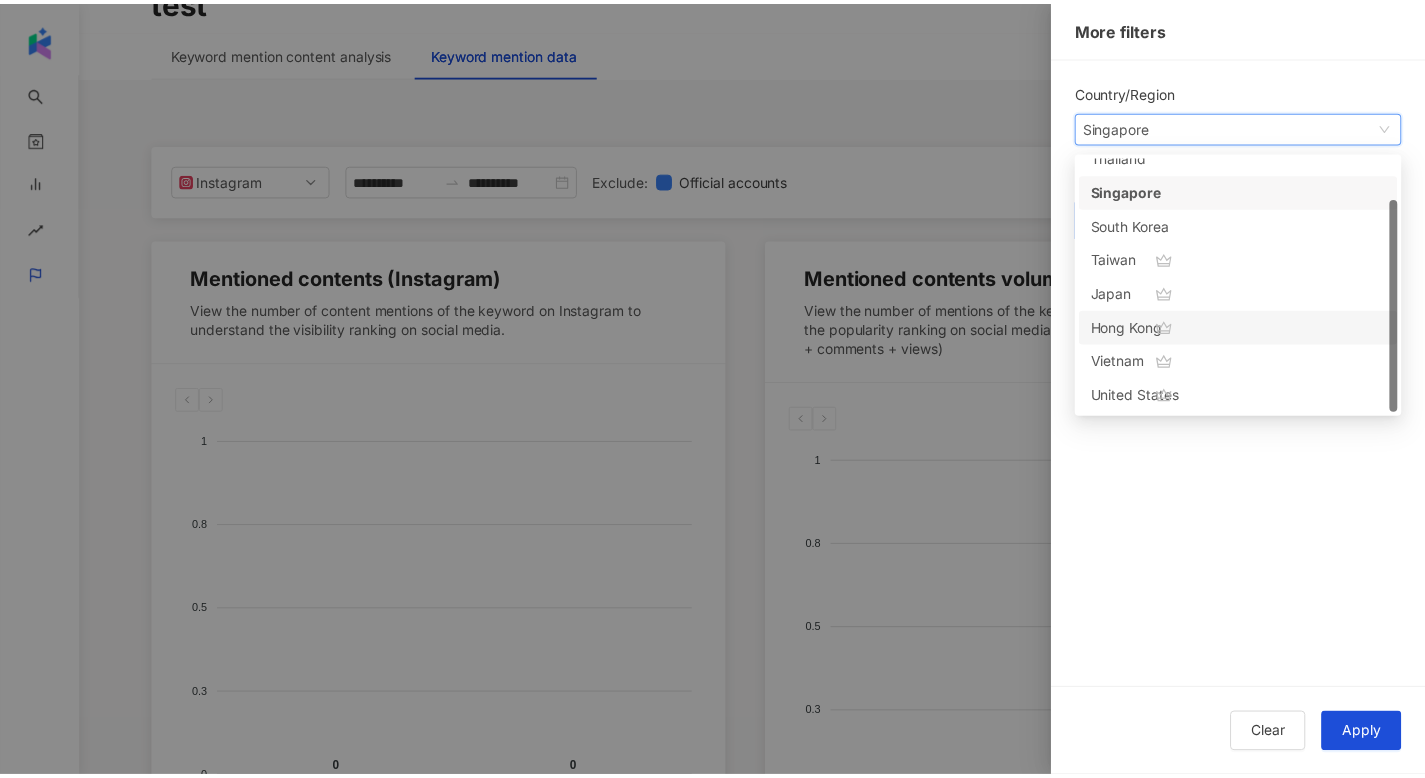 scroll, scrollTop: 0, scrollLeft: 0, axis: both 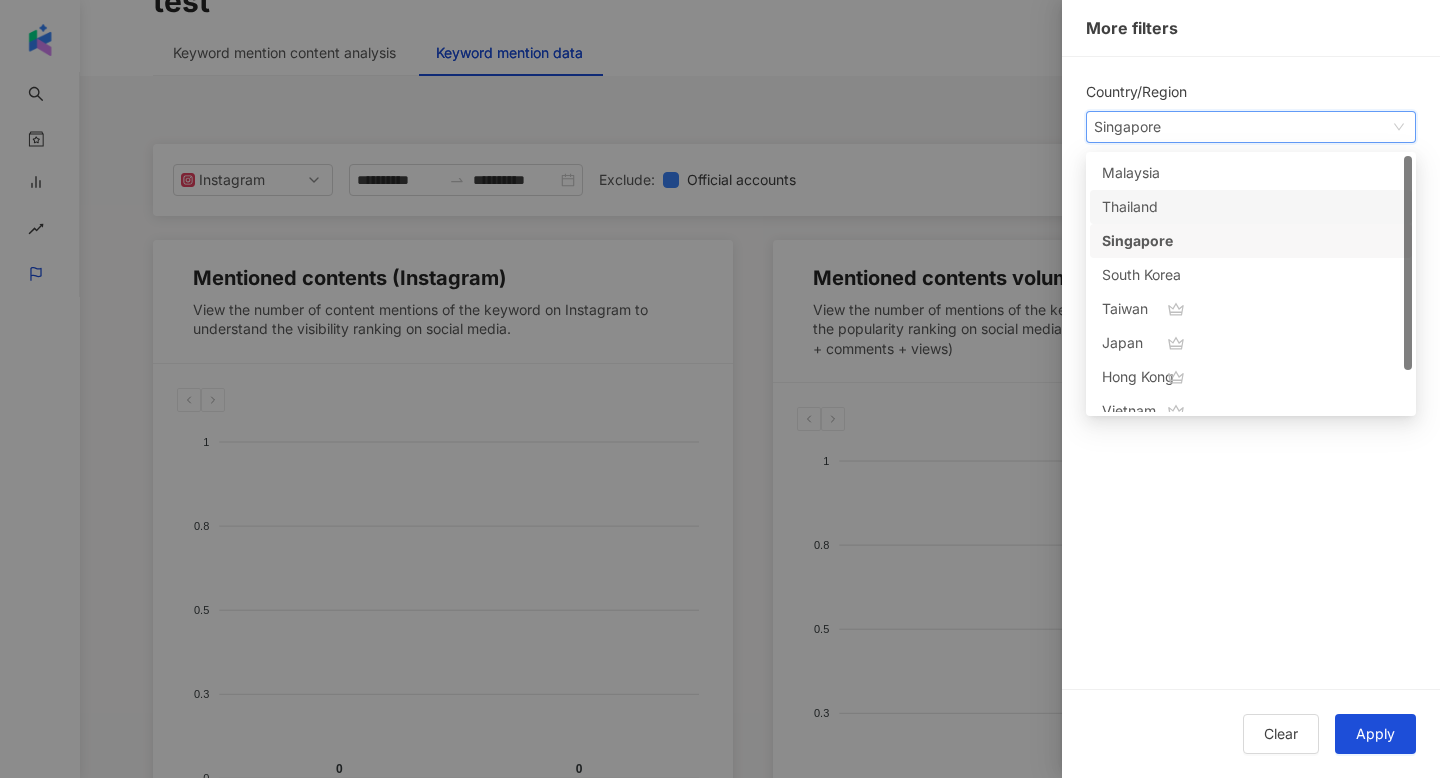 click at bounding box center [720, 389] 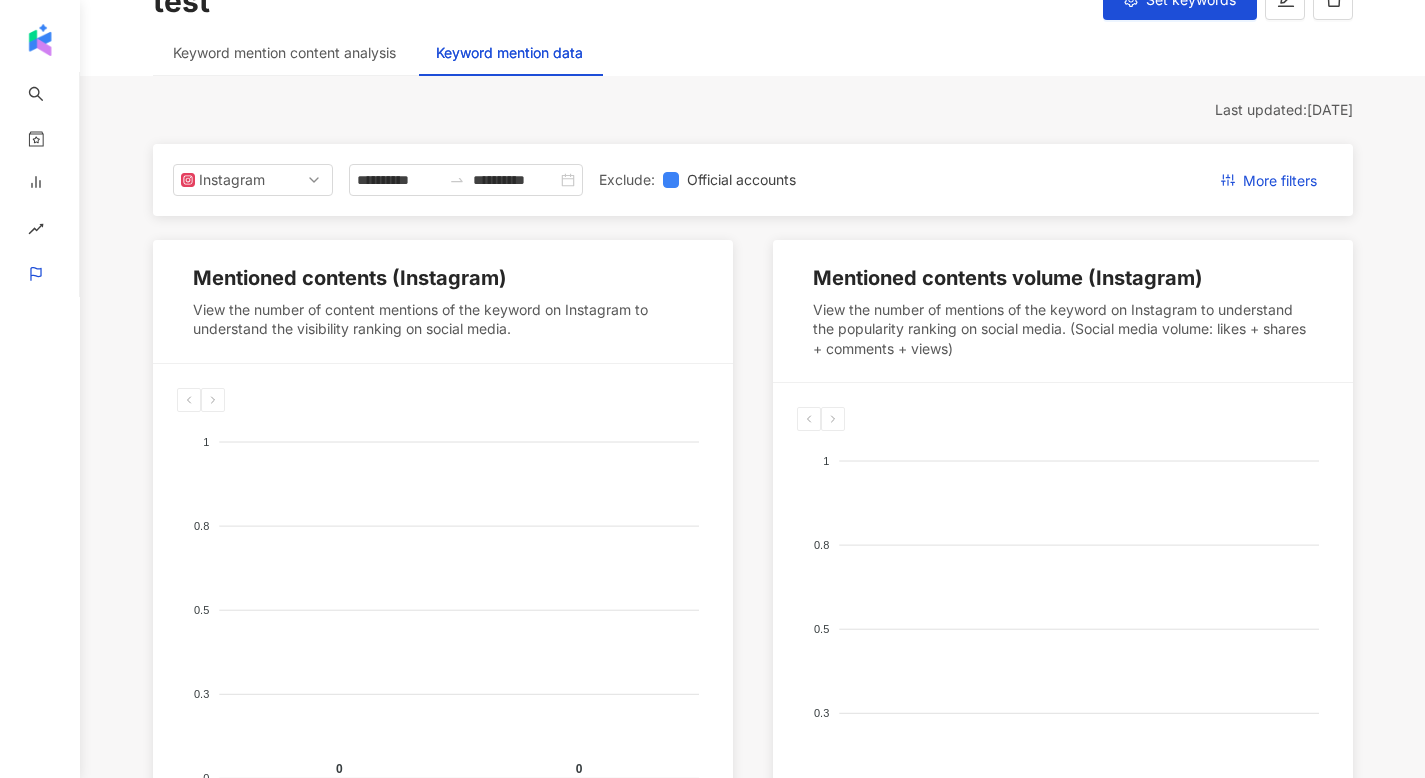 scroll, scrollTop: 0, scrollLeft: 0, axis: both 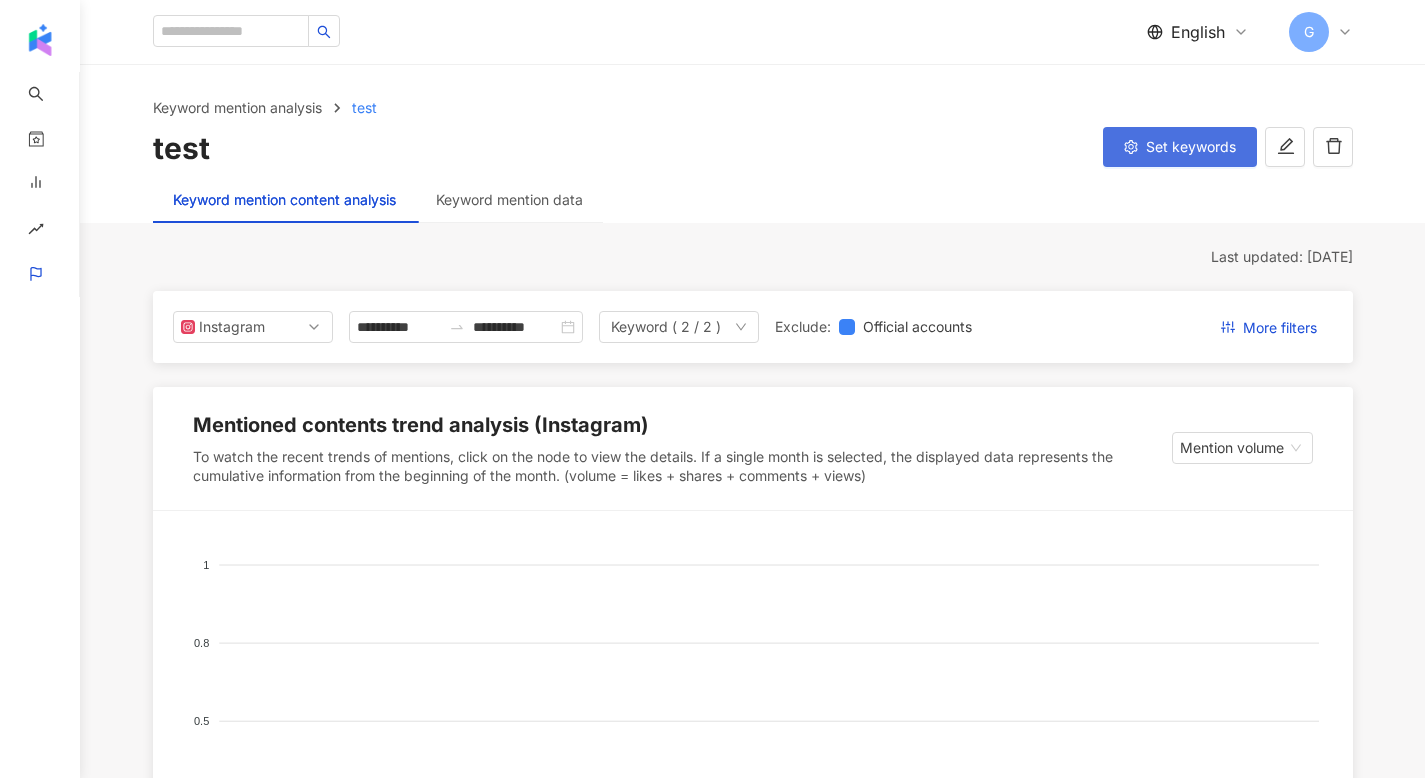 click on "Set keywords" at bounding box center (1191, 147) 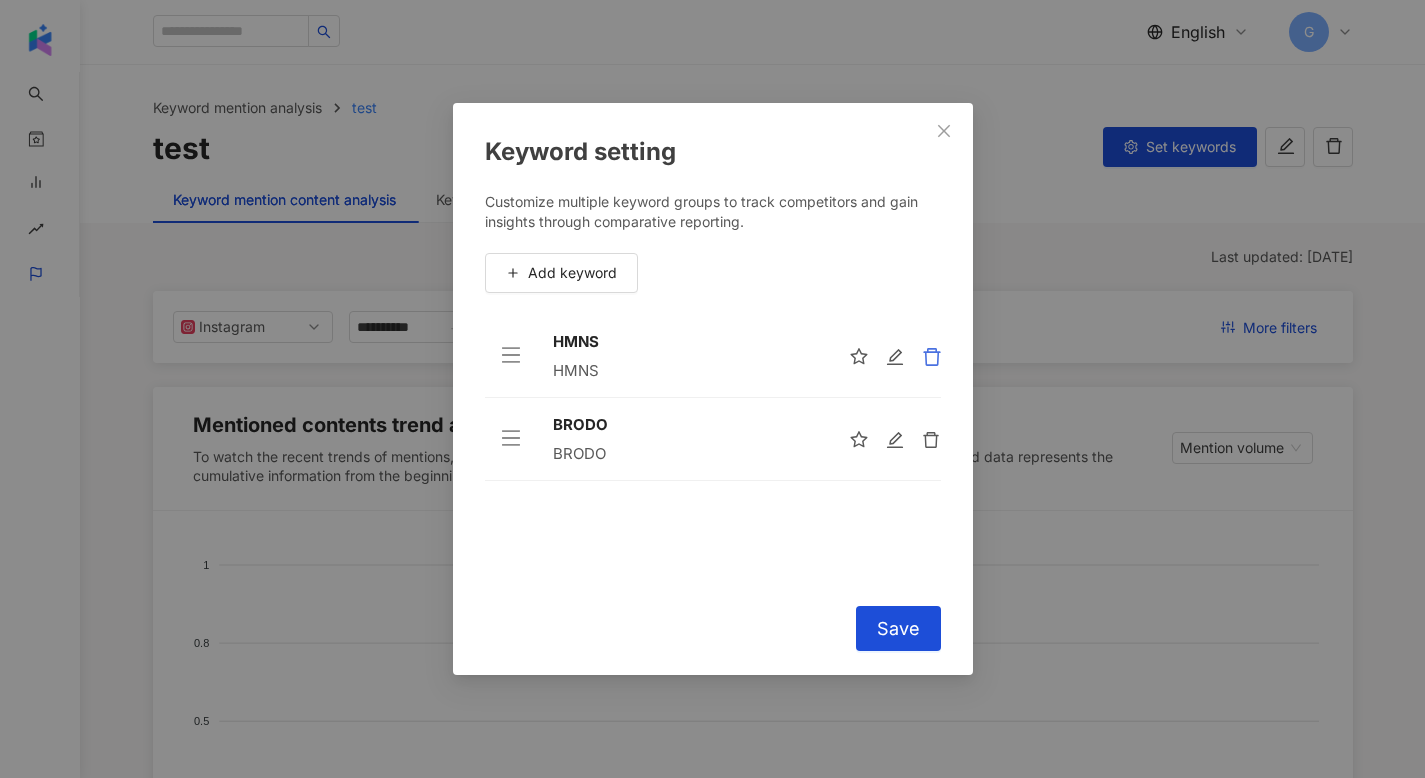 click 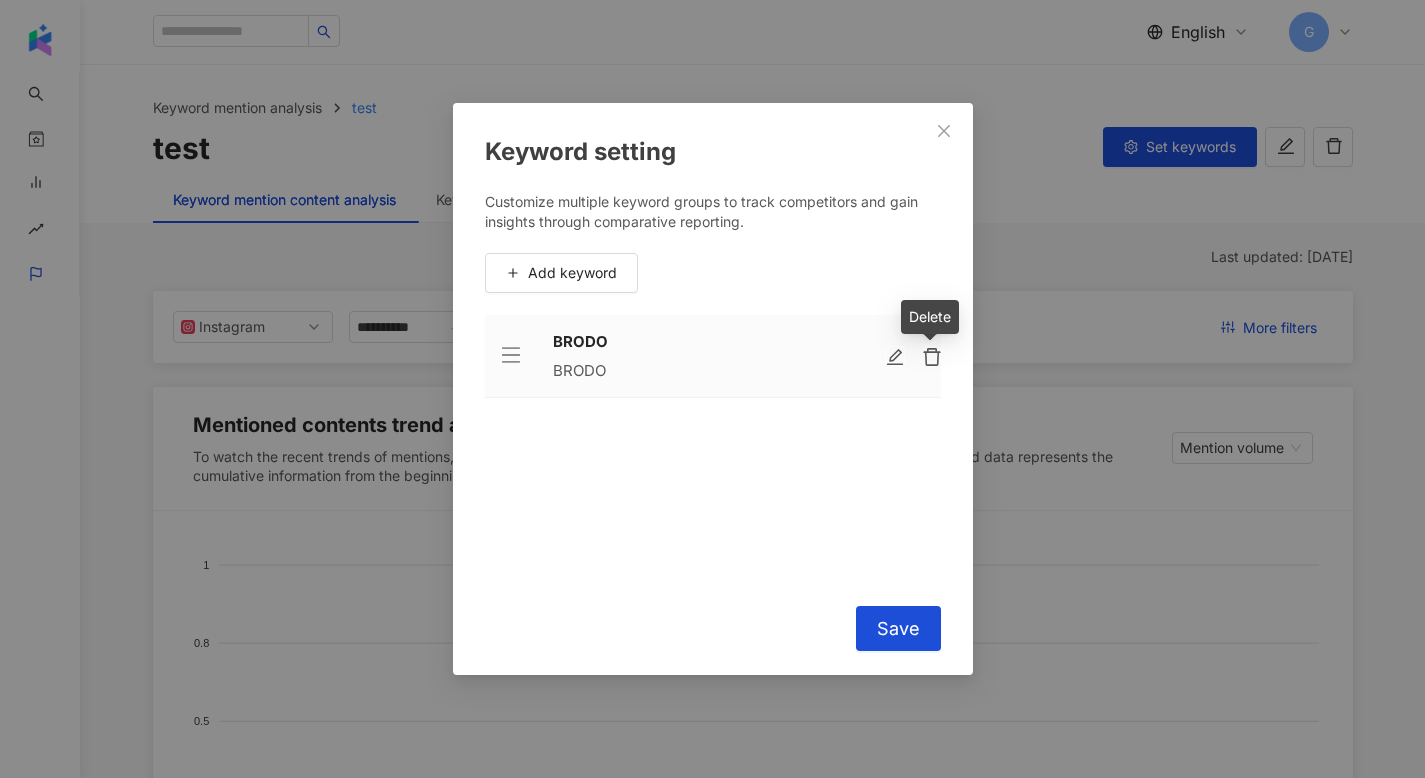 click 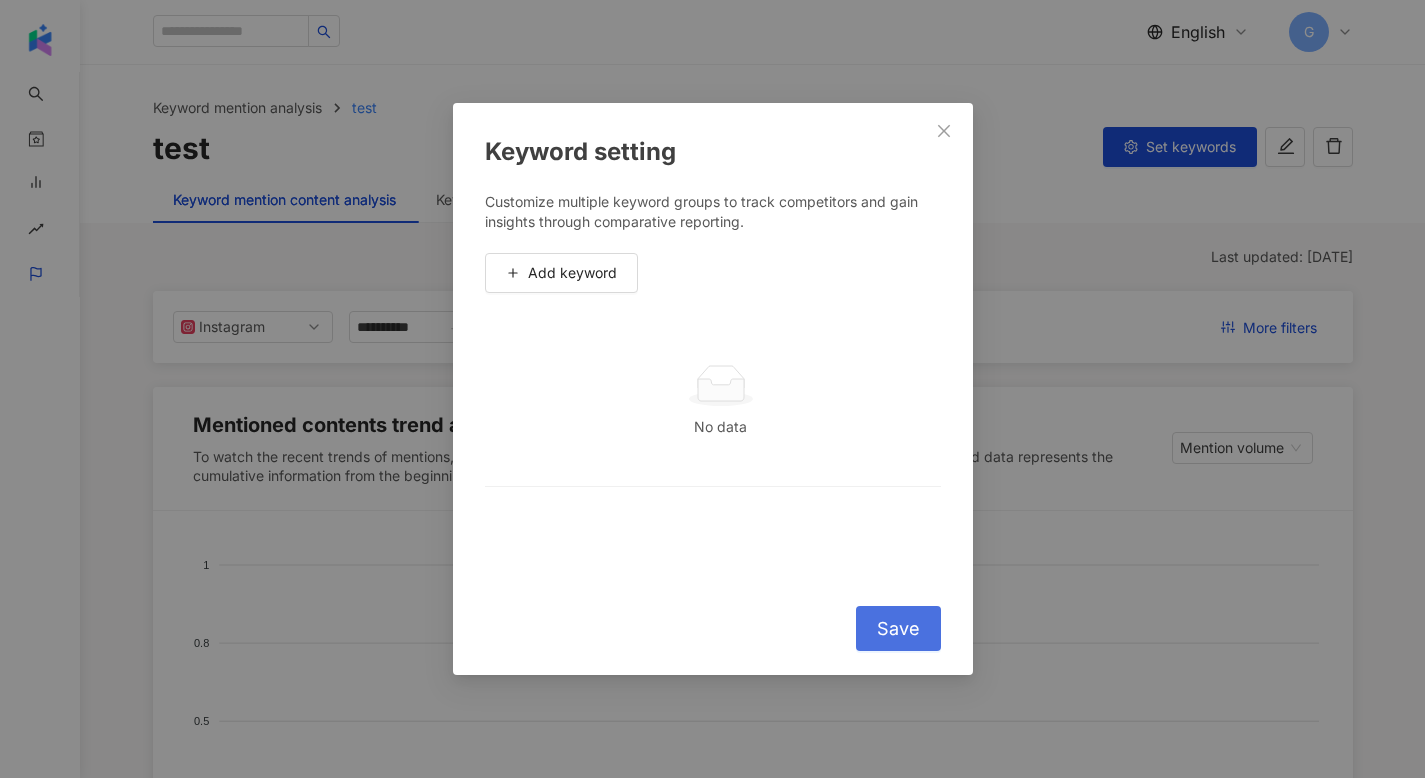 click on "Save" at bounding box center (898, 628) 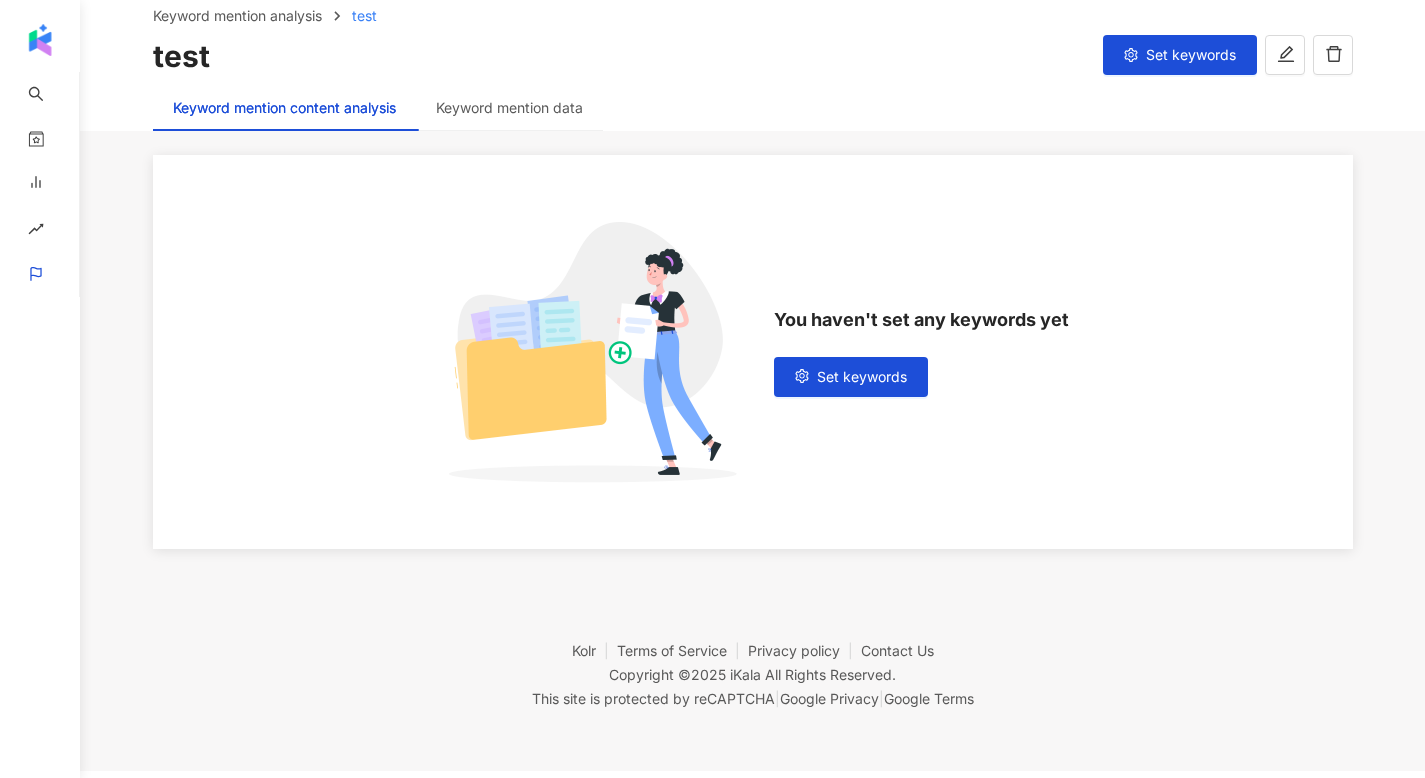 scroll, scrollTop: 0, scrollLeft: 0, axis: both 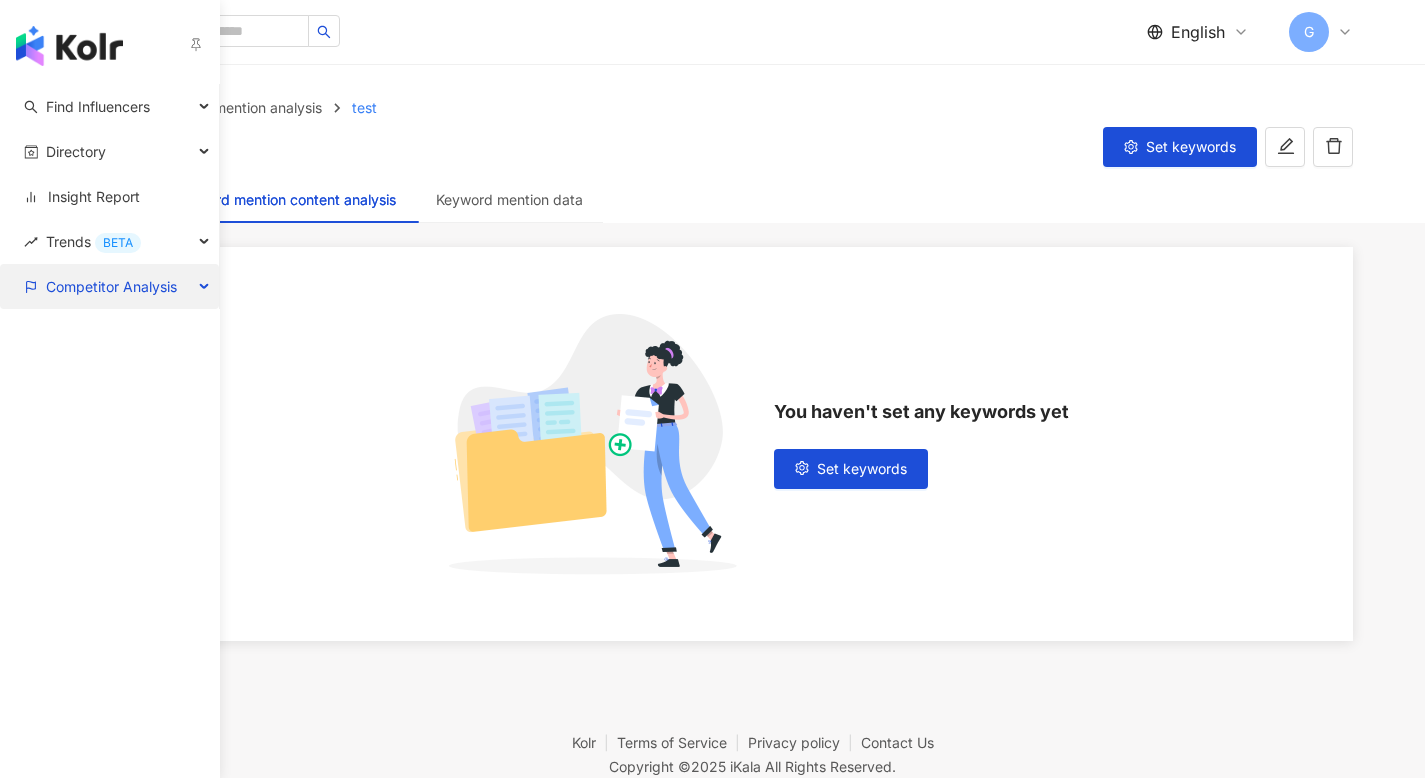 click on "Competitor Analysis" at bounding box center [111, 286] 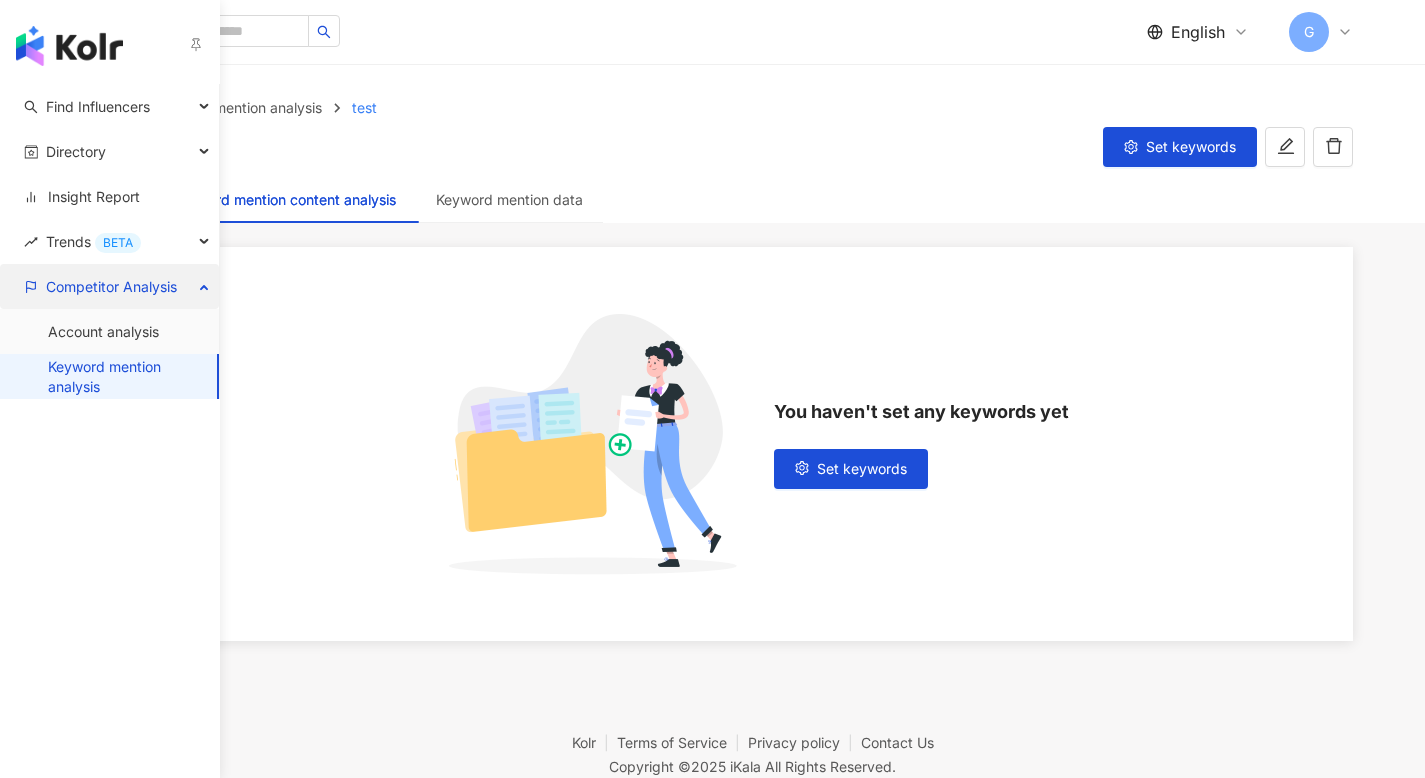 click on "Competitor Analysis" at bounding box center [111, 286] 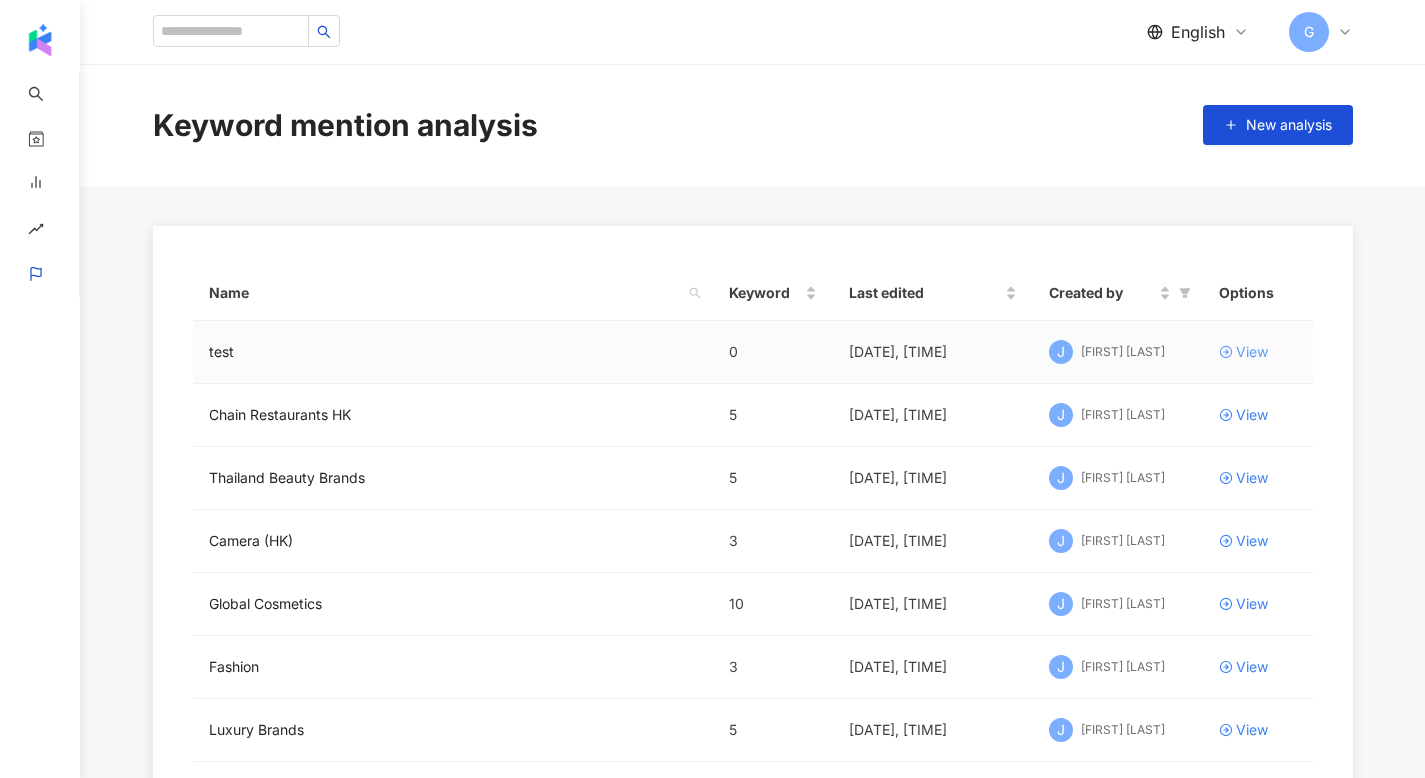 click on "View" at bounding box center [1252, 352] 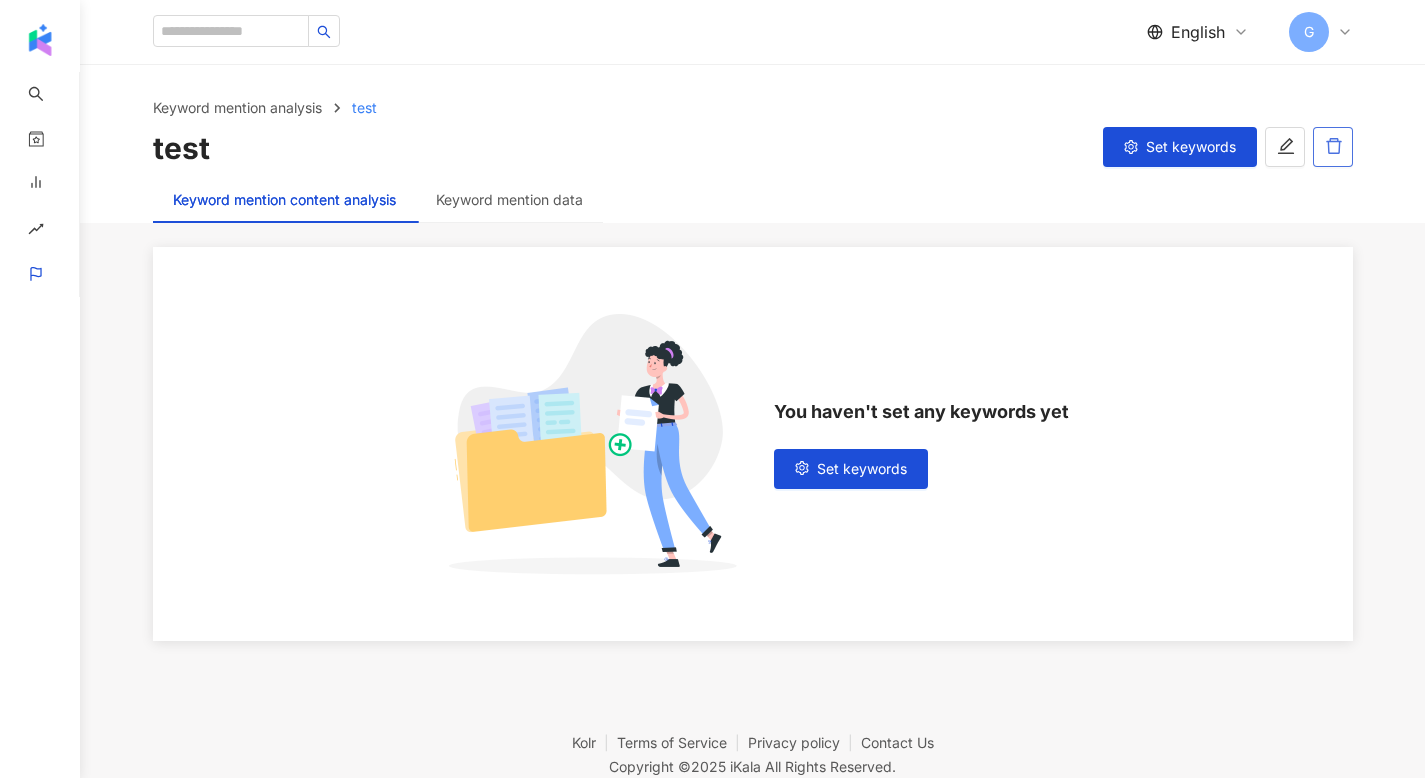 click at bounding box center (1333, 147) 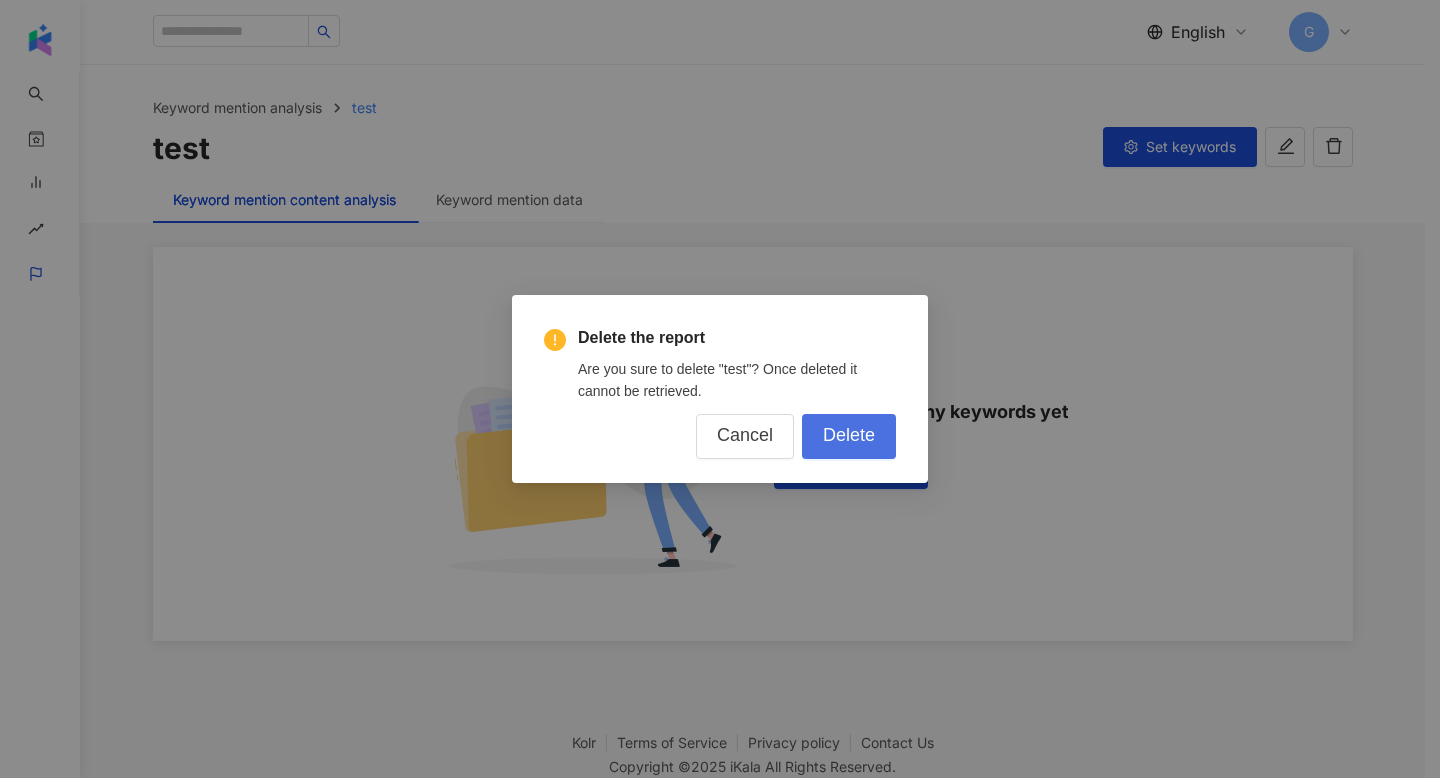 click on "Delete" at bounding box center [849, 436] 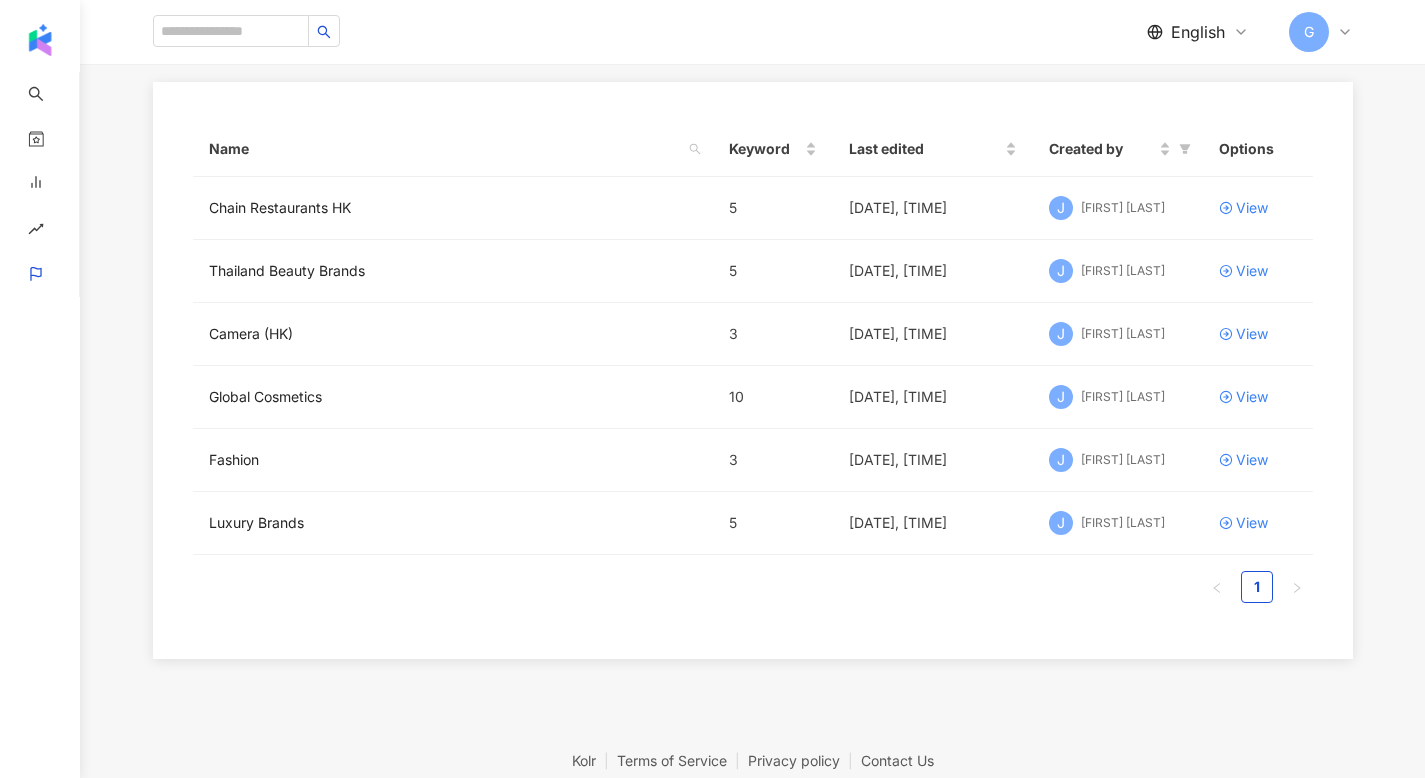 scroll, scrollTop: 0, scrollLeft: 0, axis: both 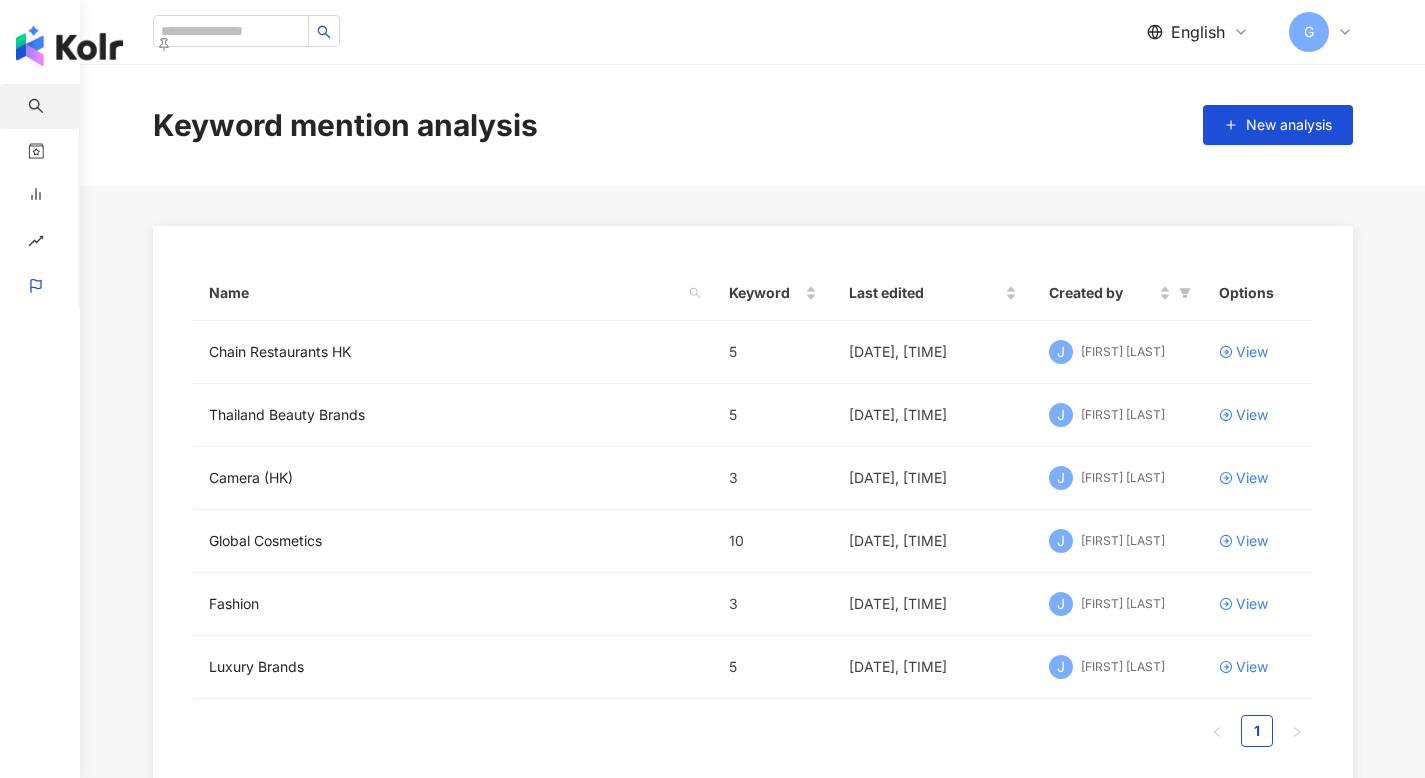 click on "Find Influencers" at bounding box center [39, 106] 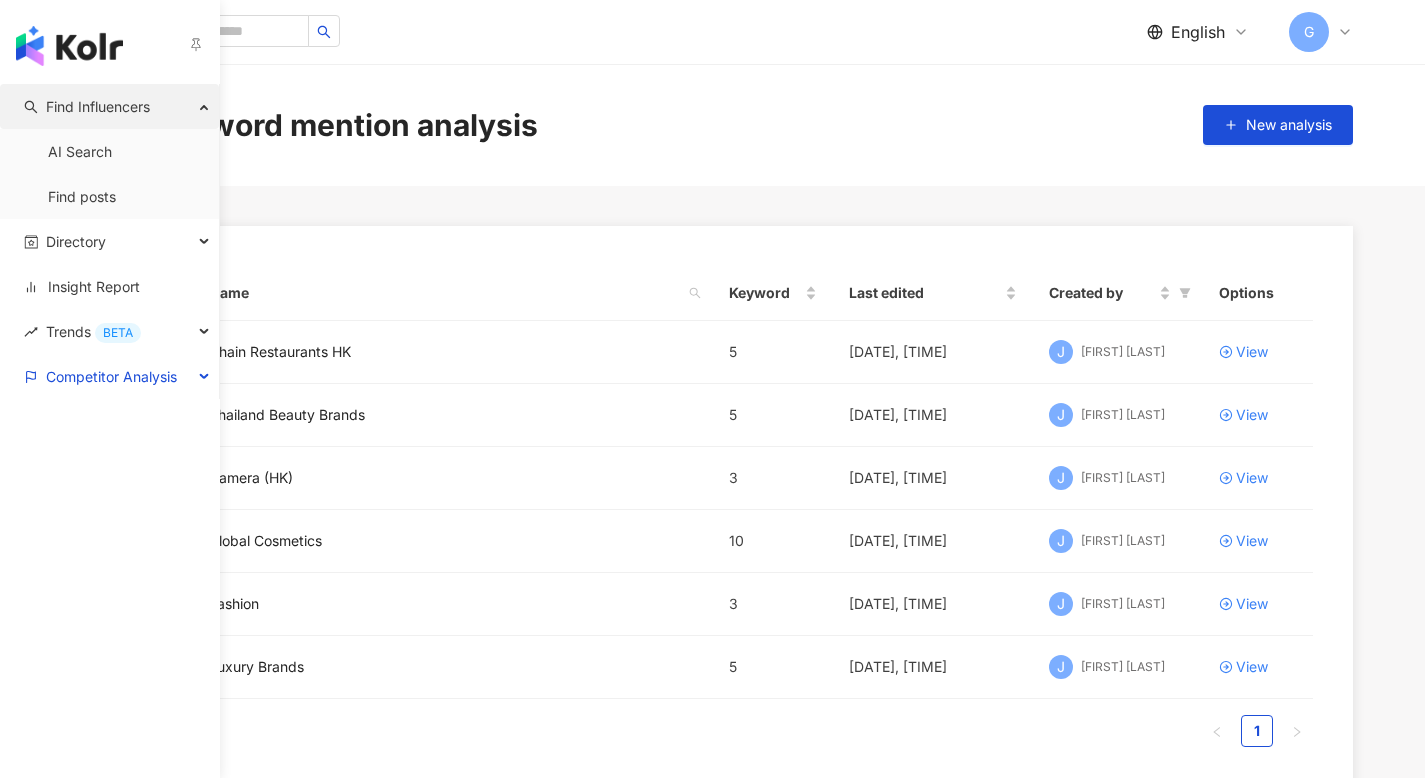 click on "Find Influencers" at bounding box center (98, 106) 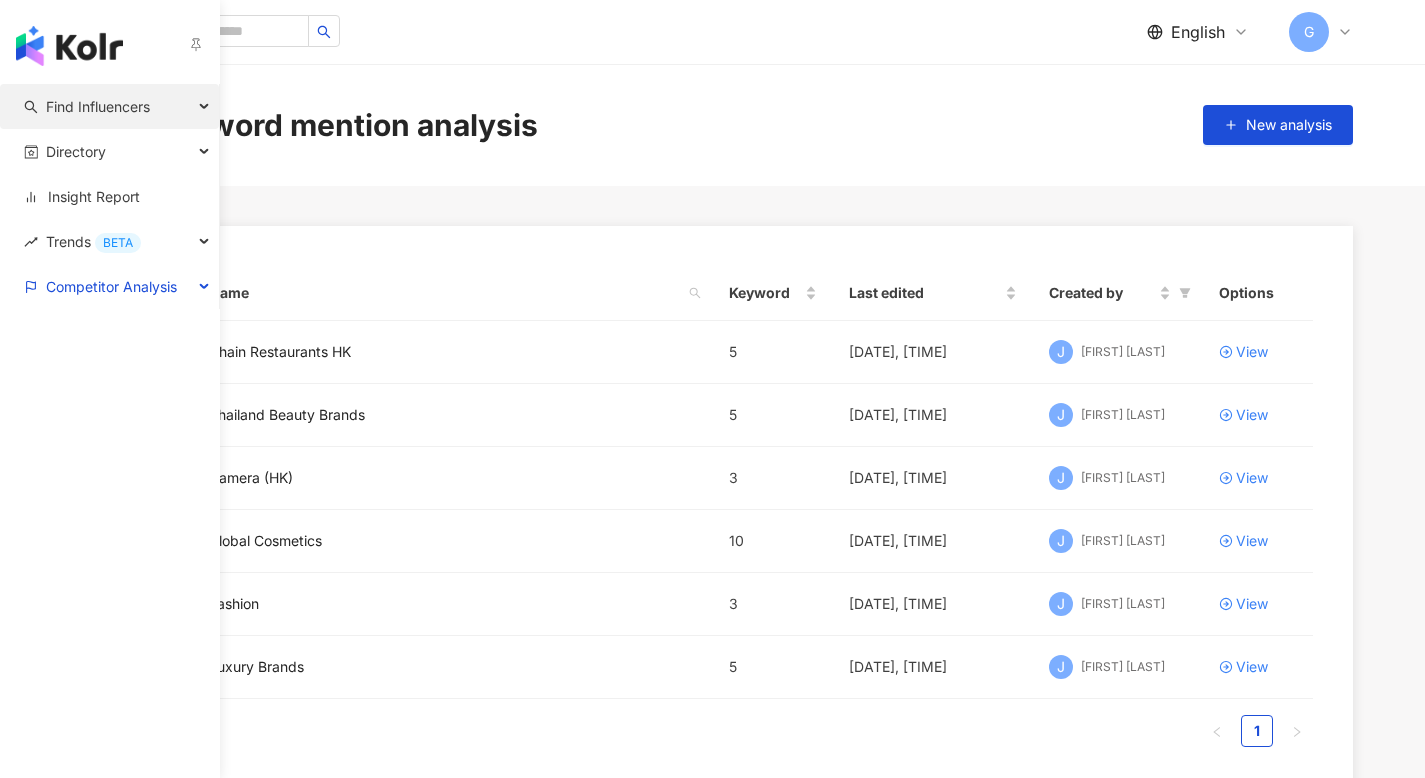 click on "Find Influencers" at bounding box center [98, 106] 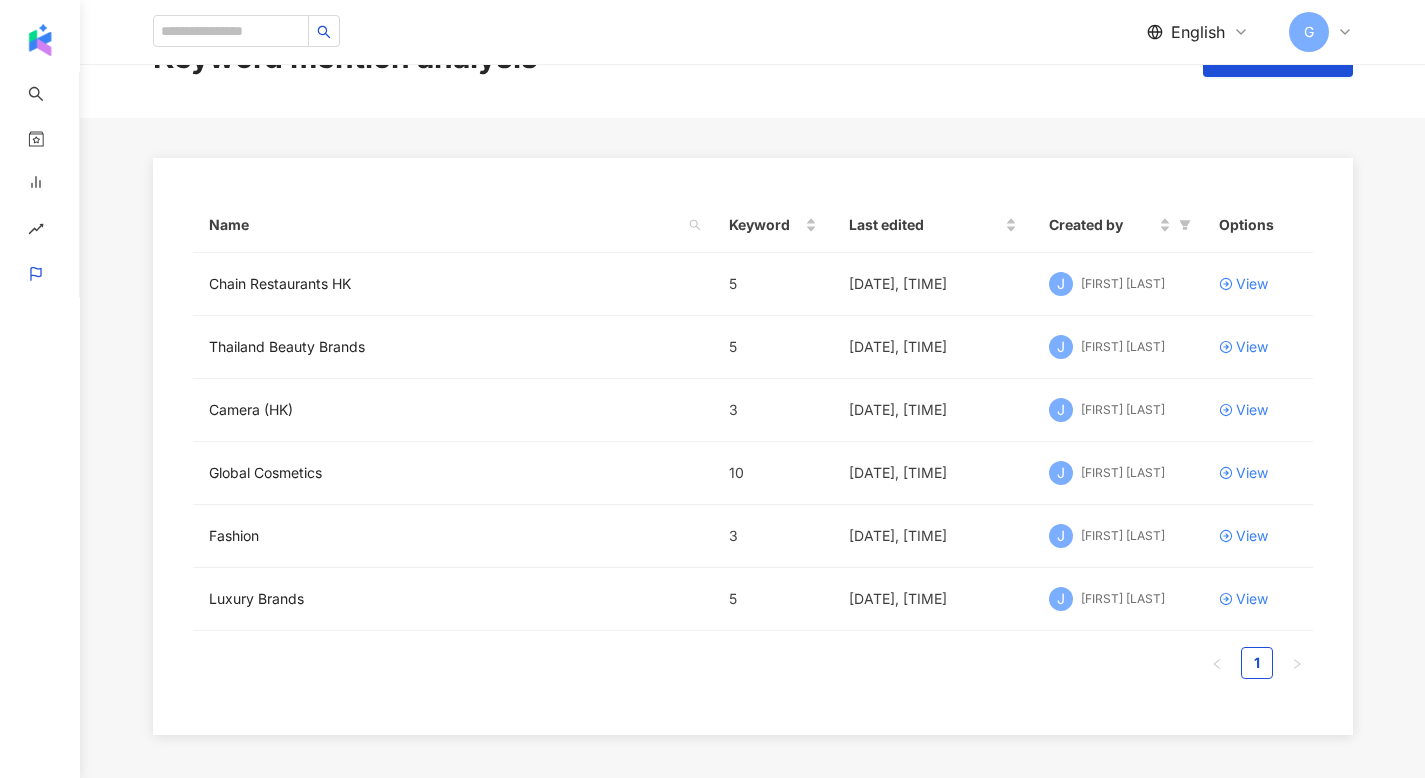 scroll, scrollTop: 0, scrollLeft: 0, axis: both 